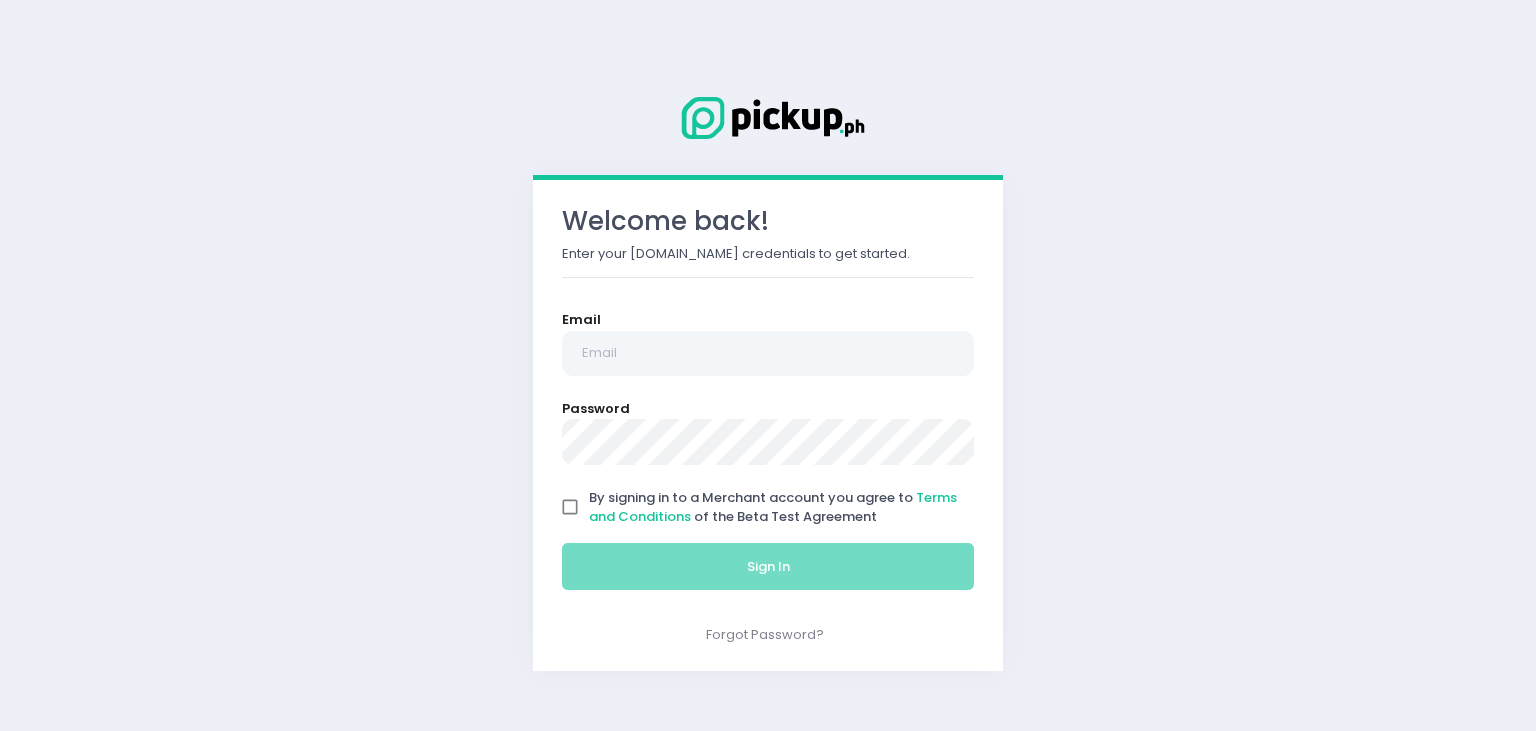 scroll, scrollTop: 0, scrollLeft: 0, axis: both 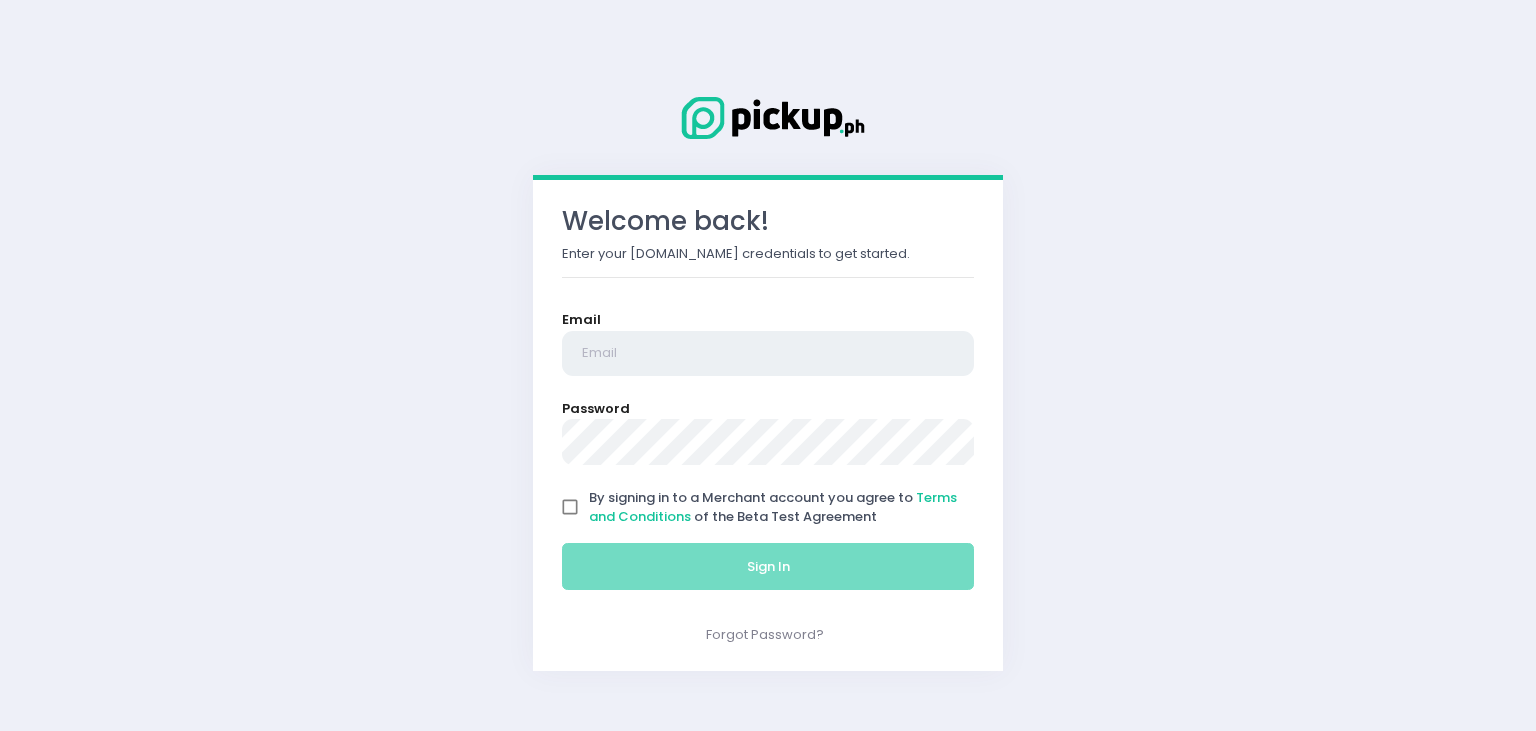 click at bounding box center [768, 354] 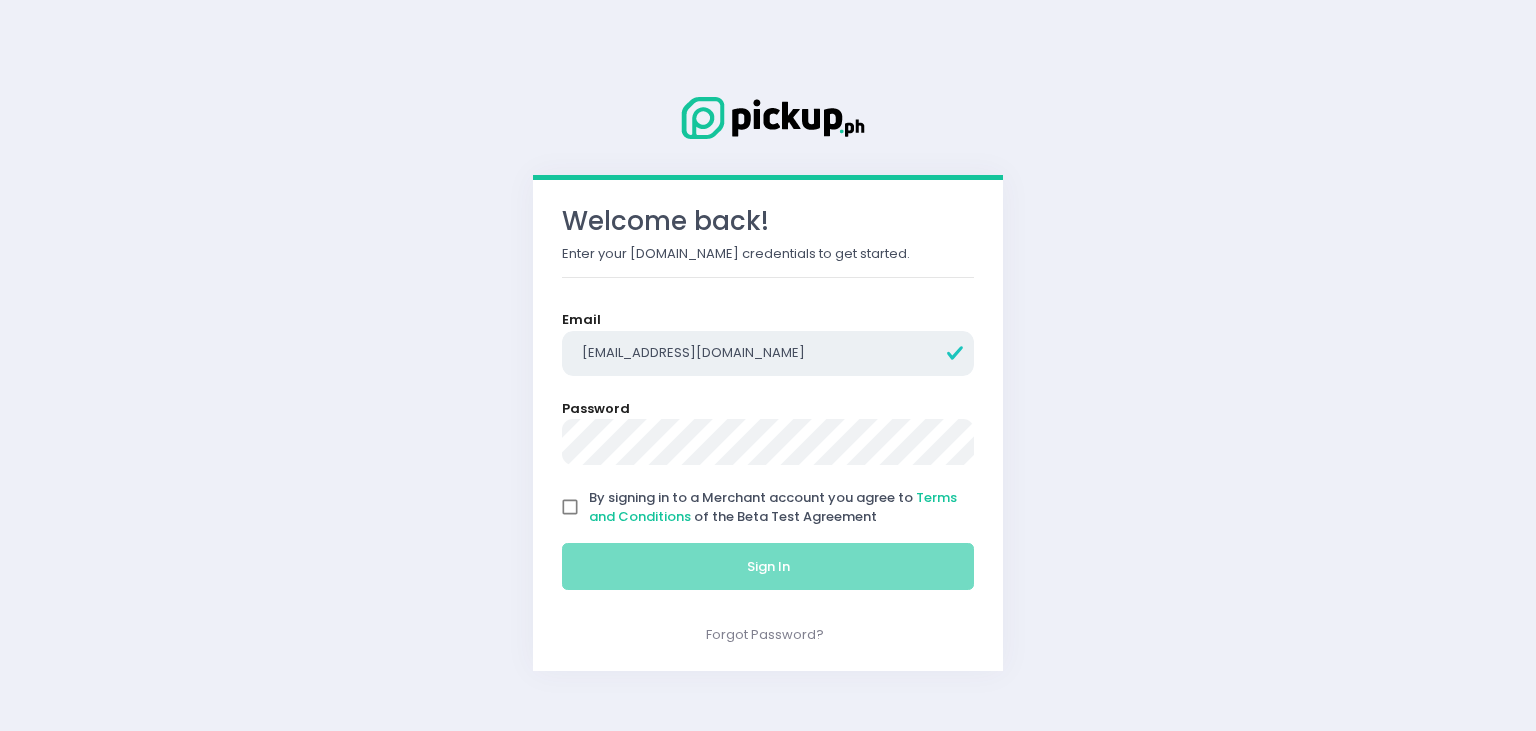 type on "[EMAIL_ADDRESS][DOMAIN_NAME]" 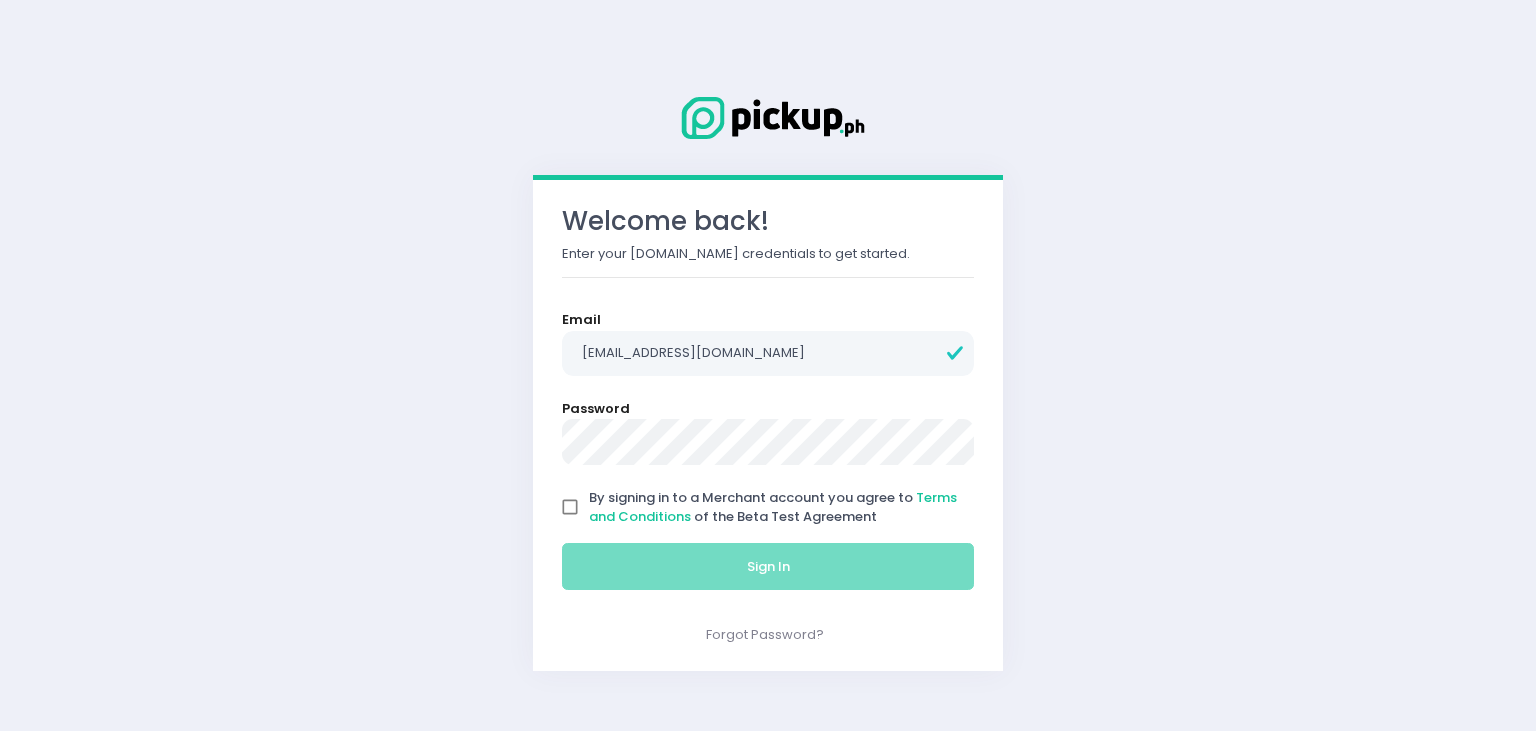 click on "By signing in to a Merchant account you agree to   Terms and Conditions   of the Beta Test Agreement" at bounding box center (570, 507) 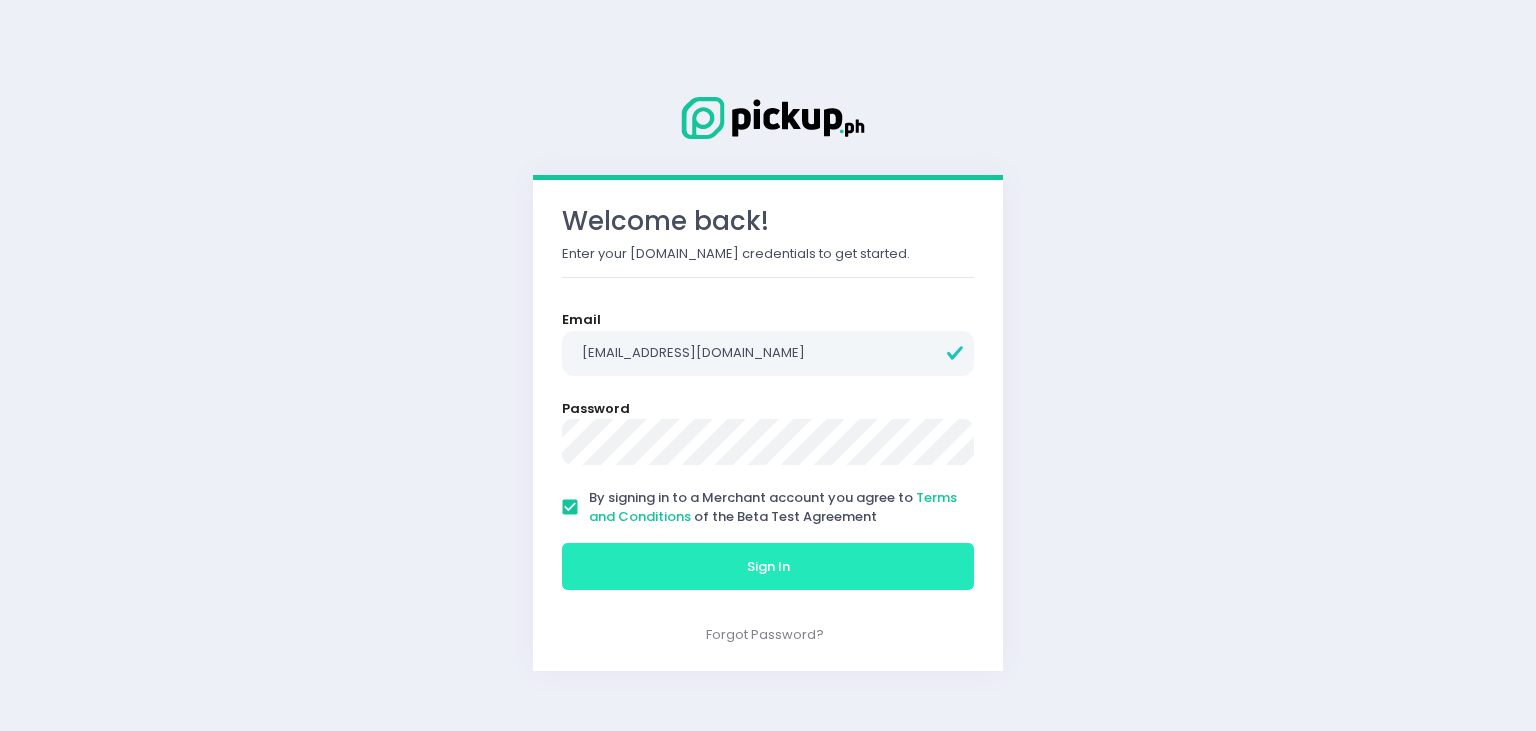 click on "Sign In" at bounding box center (768, 567) 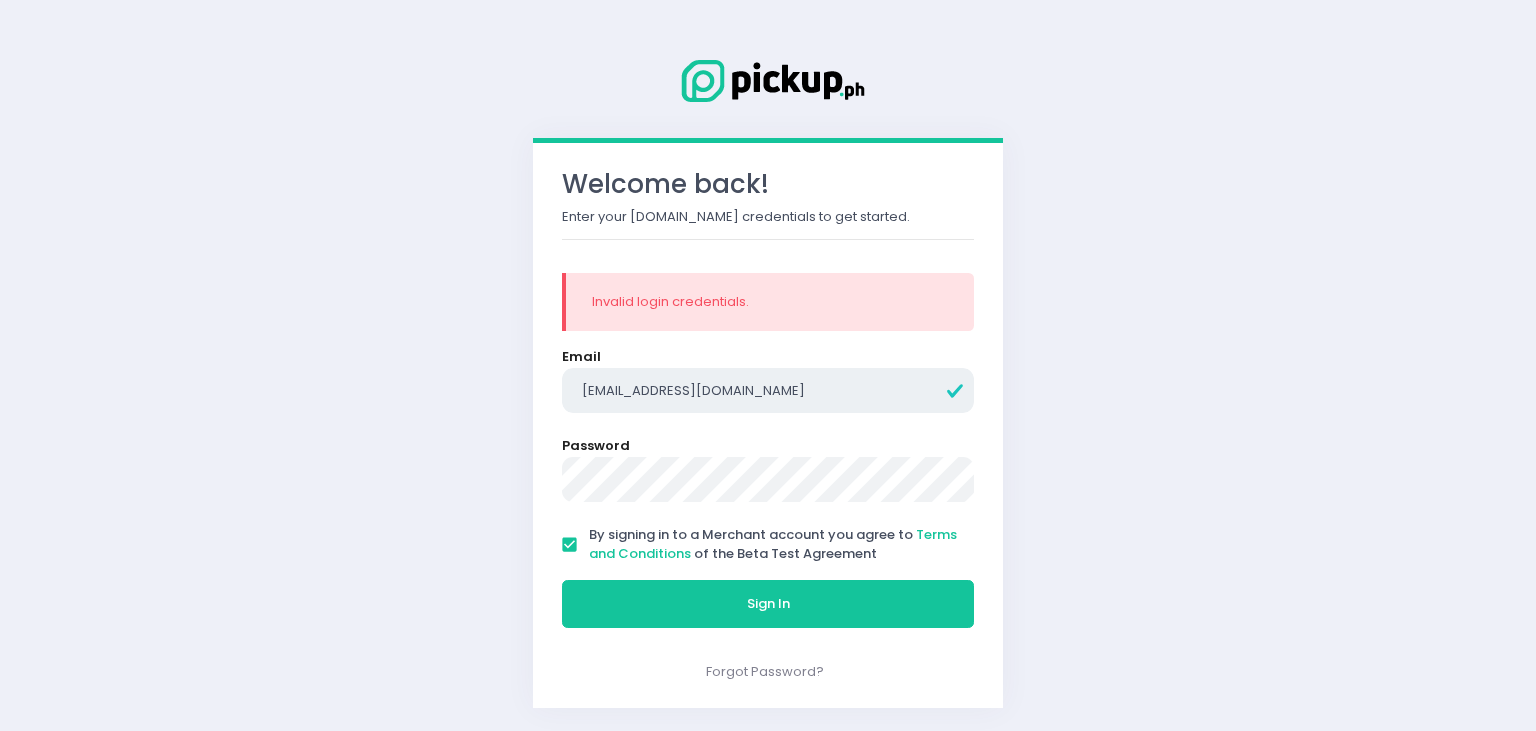 click on "[EMAIL_ADDRESS][DOMAIN_NAME]" at bounding box center (768, 391) 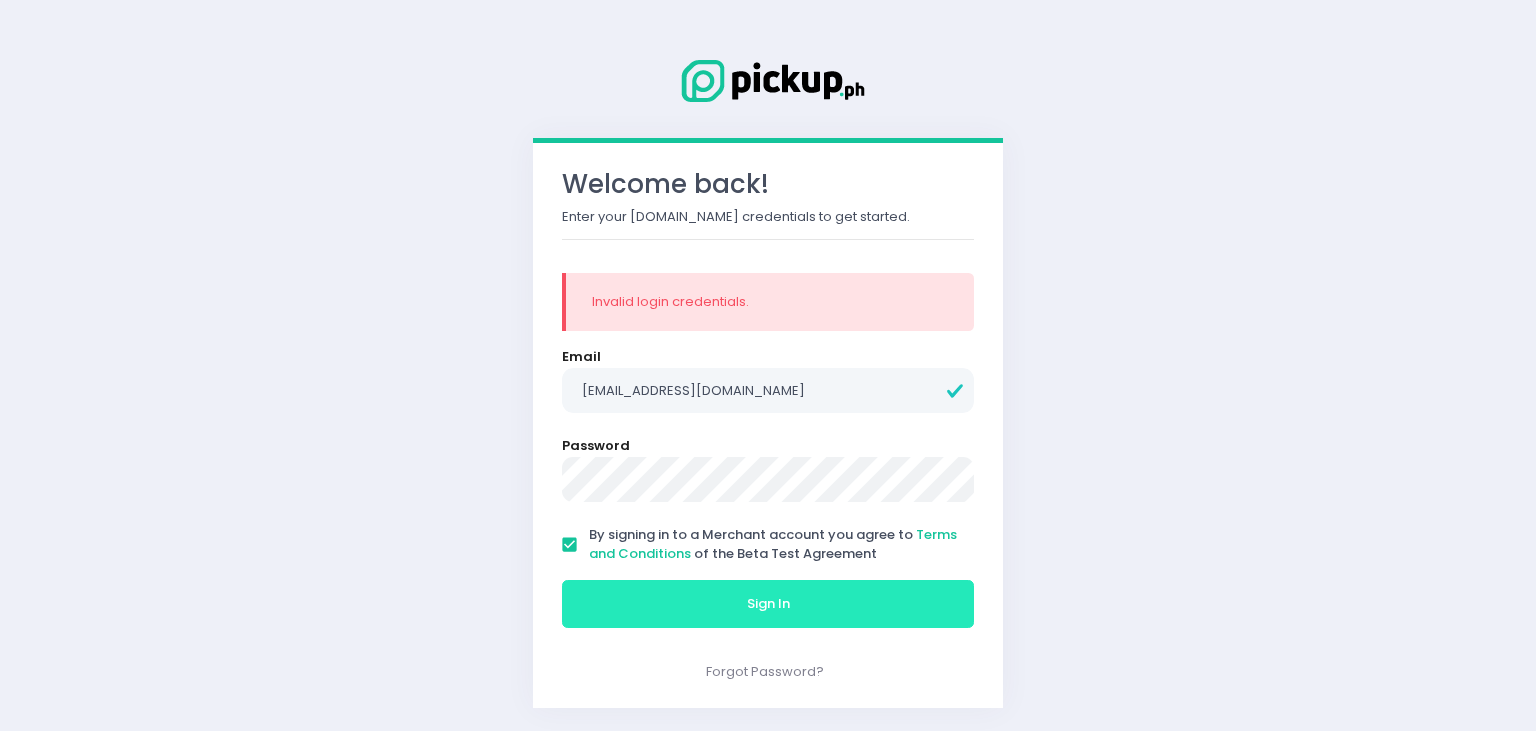 click on "Sign In" at bounding box center (768, 604) 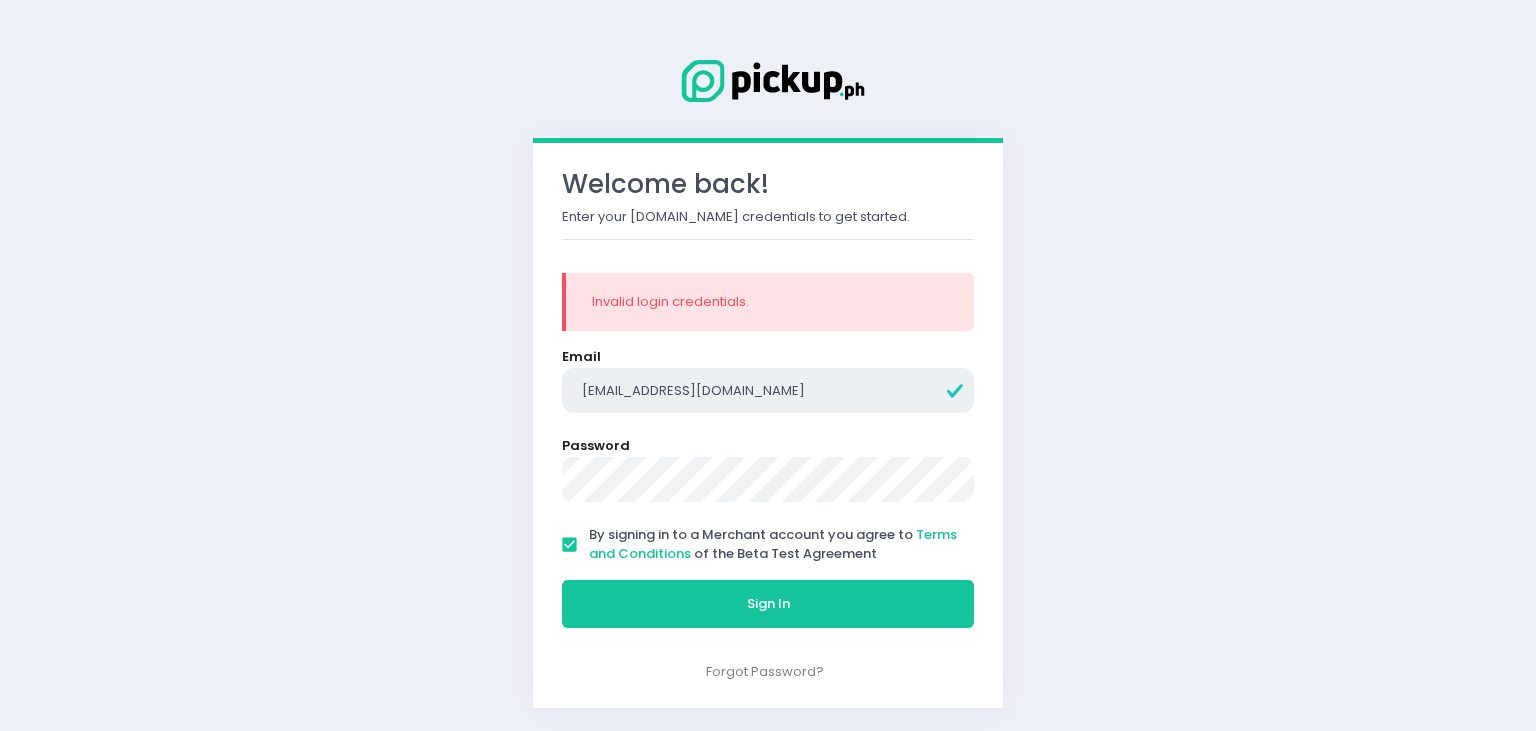 click on "[EMAIL_ADDRESS][DOMAIN_NAME]" at bounding box center (768, 391) 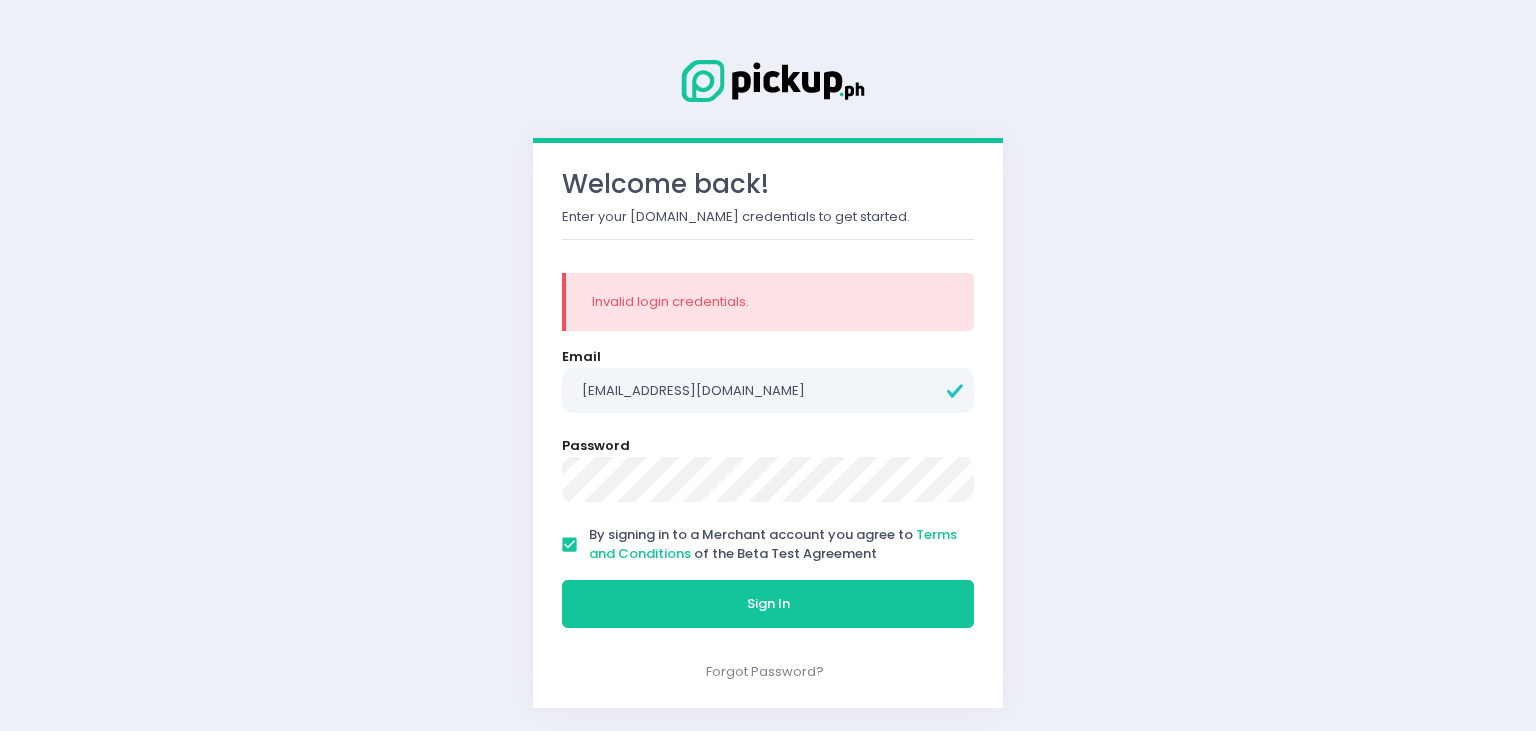 click on "Welcome back!  Enter your [DOMAIN_NAME] credentials to get started. Invalid login credentials.   Email     [EMAIL_ADDRESS][DOMAIN_NAME]   Password       By signing in to a Merchant account you agree to   Terms and Conditions   of the Beta Test Agreement     Sign In Forgot Password?" at bounding box center (768, 365) 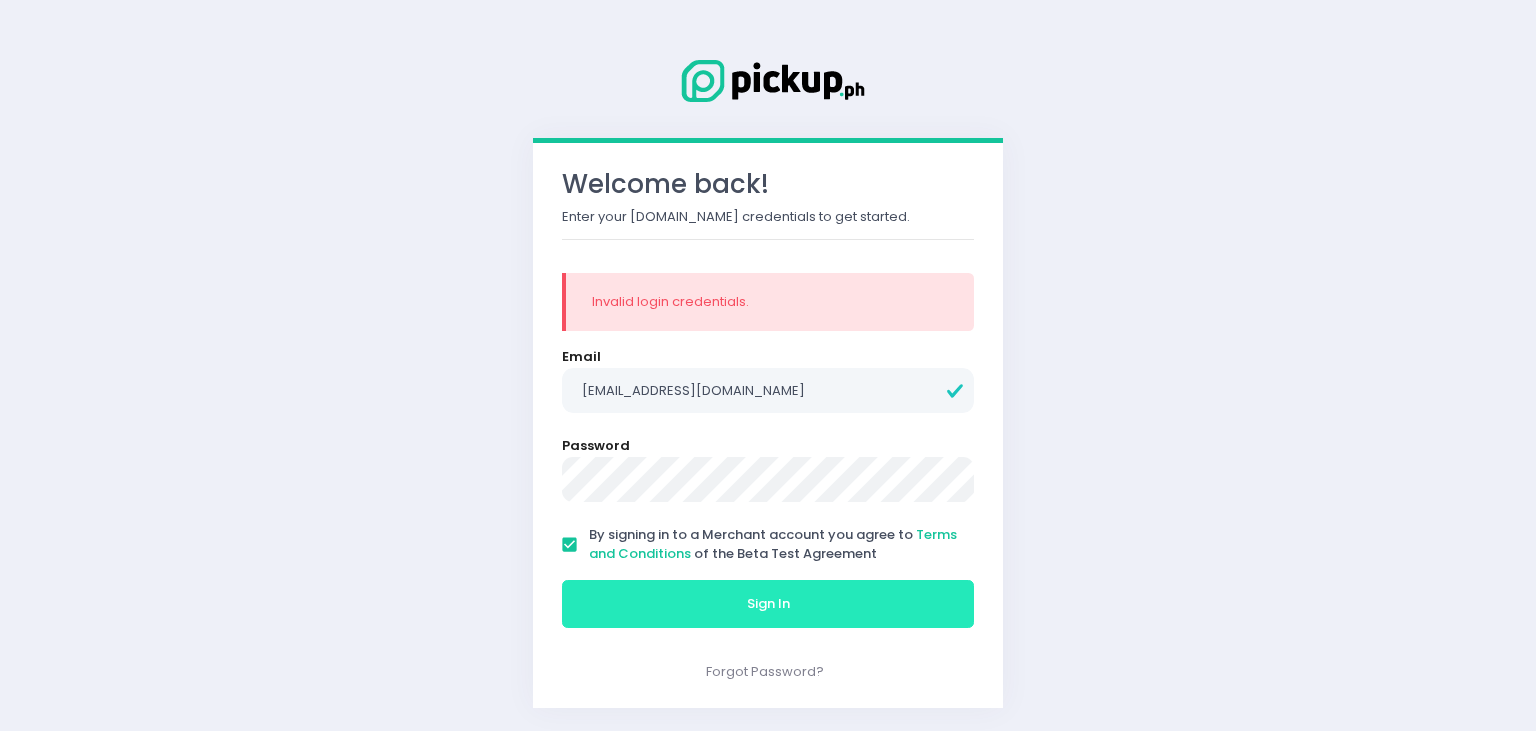 click on "Sign In" at bounding box center [768, 604] 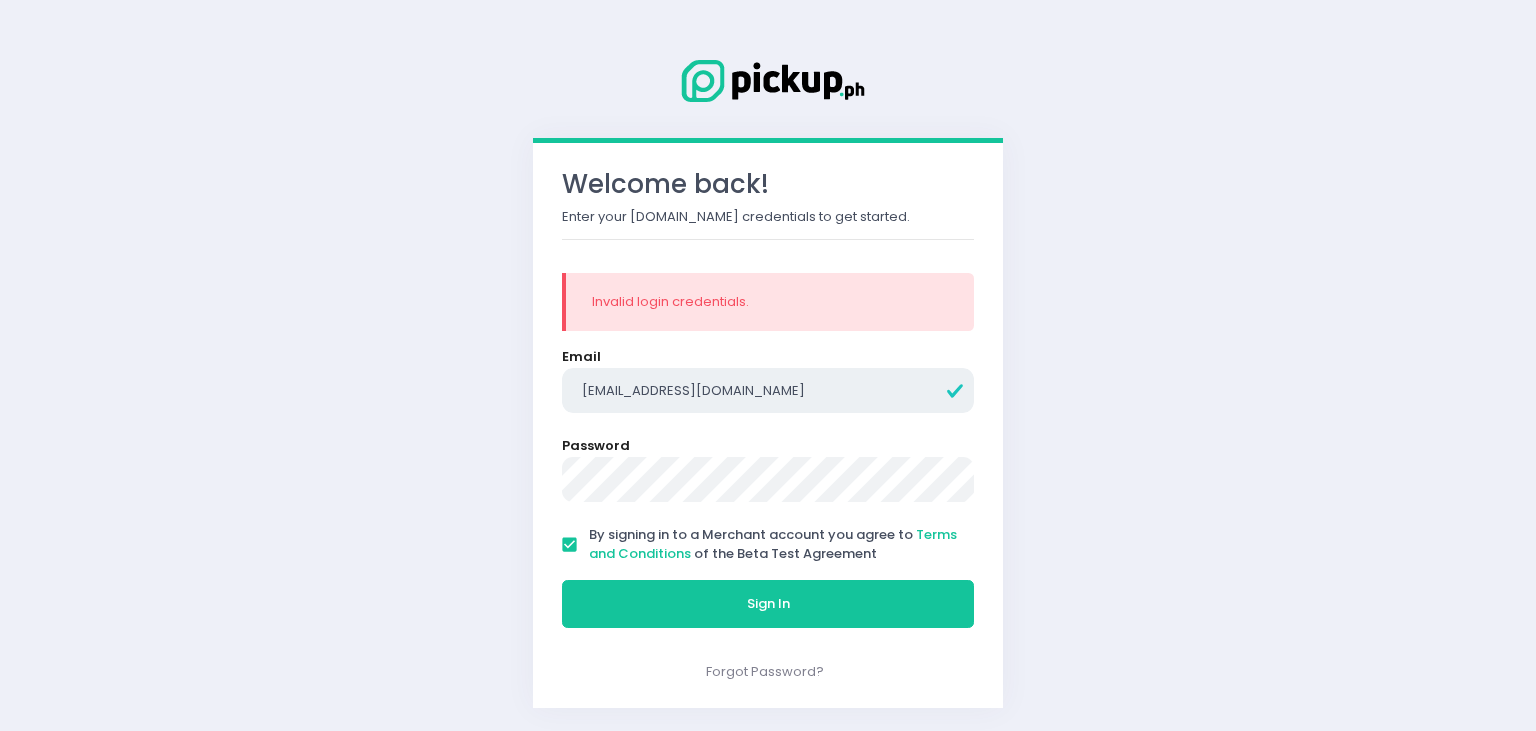 click on "[EMAIL_ADDRESS][DOMAIN_NAME]" at bounding box center [768, 391] 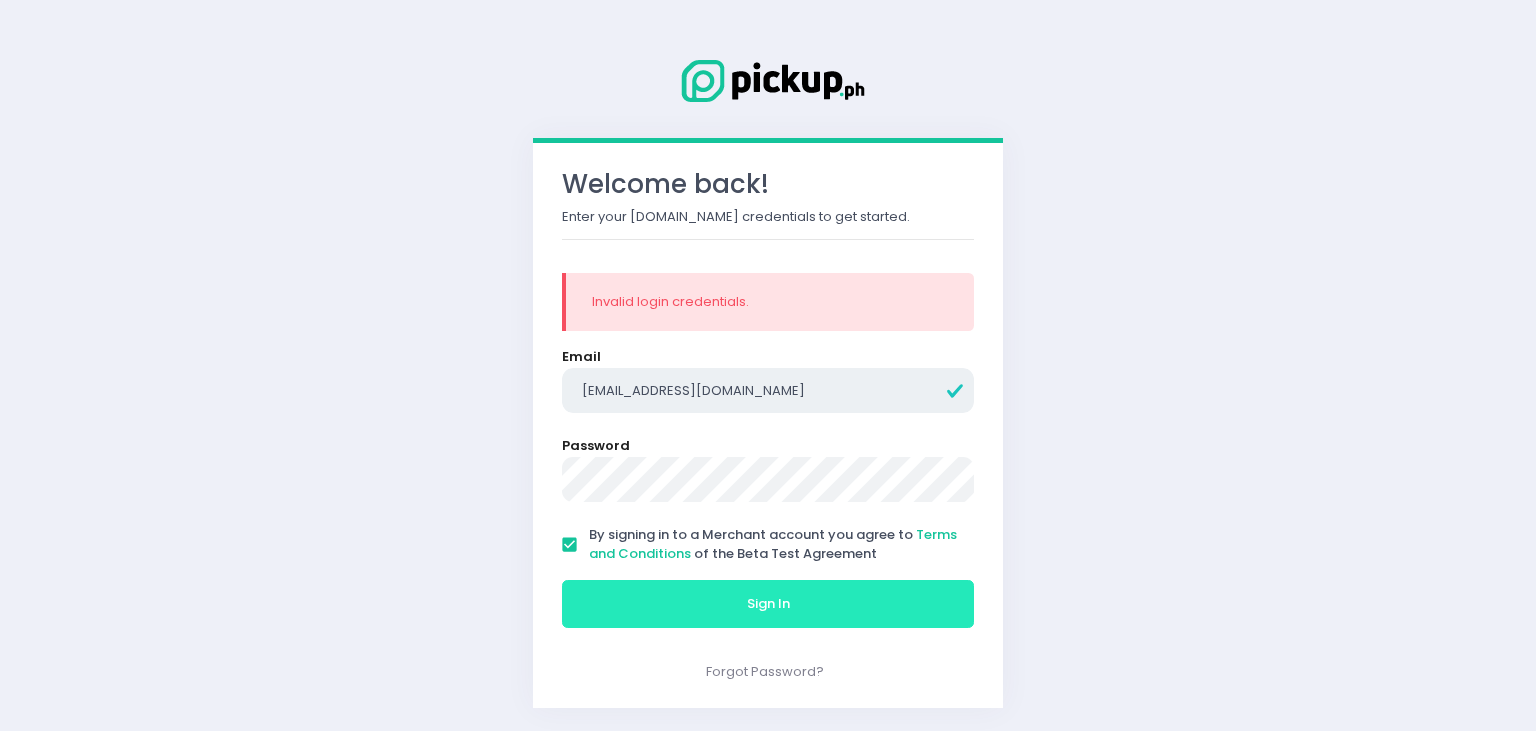 type on "[EMAIL_ADDRESS][DOMAIN_NAME]" 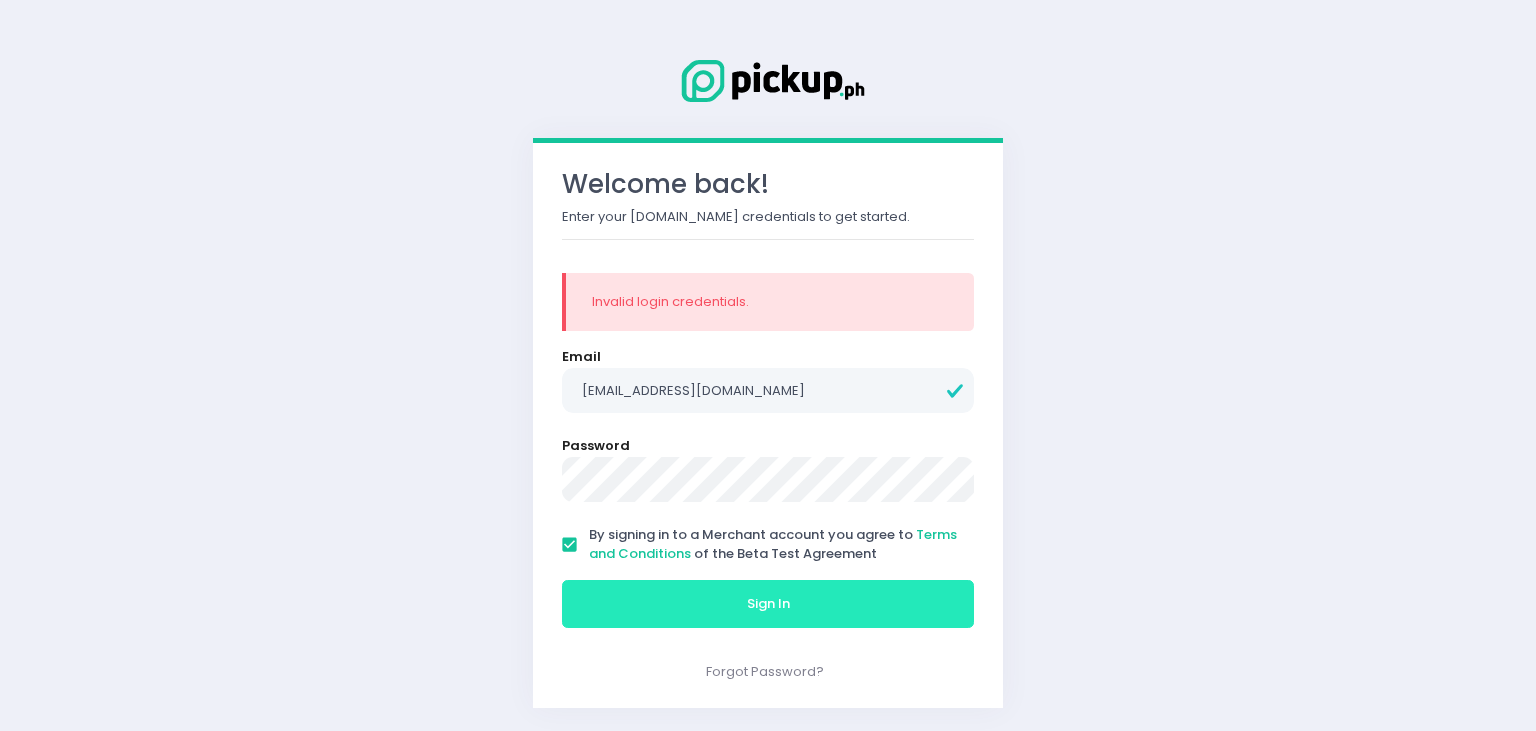 click on "Sign In" at bounding box center [768, 604] 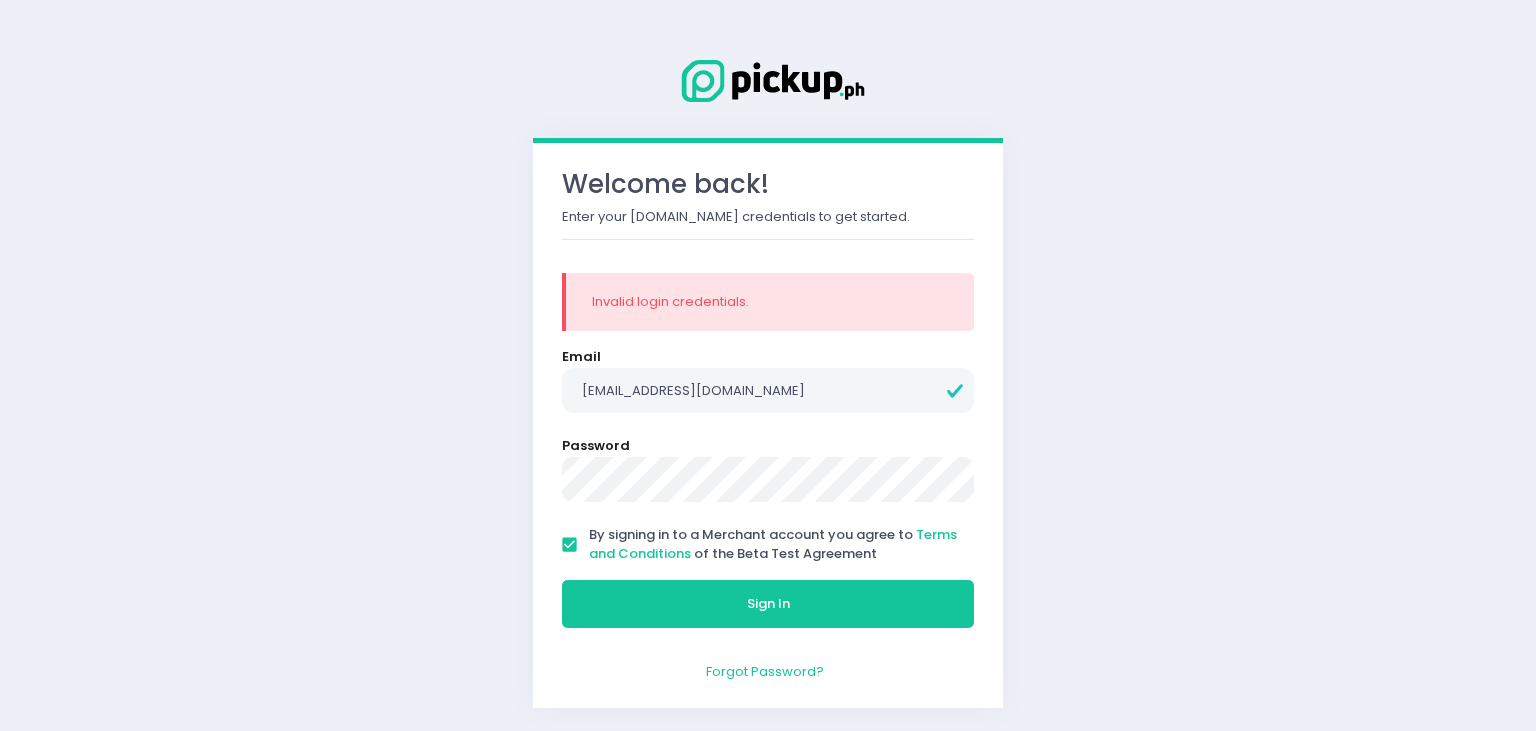 click on "Forgot Password?" at bounding box center [765, 671] 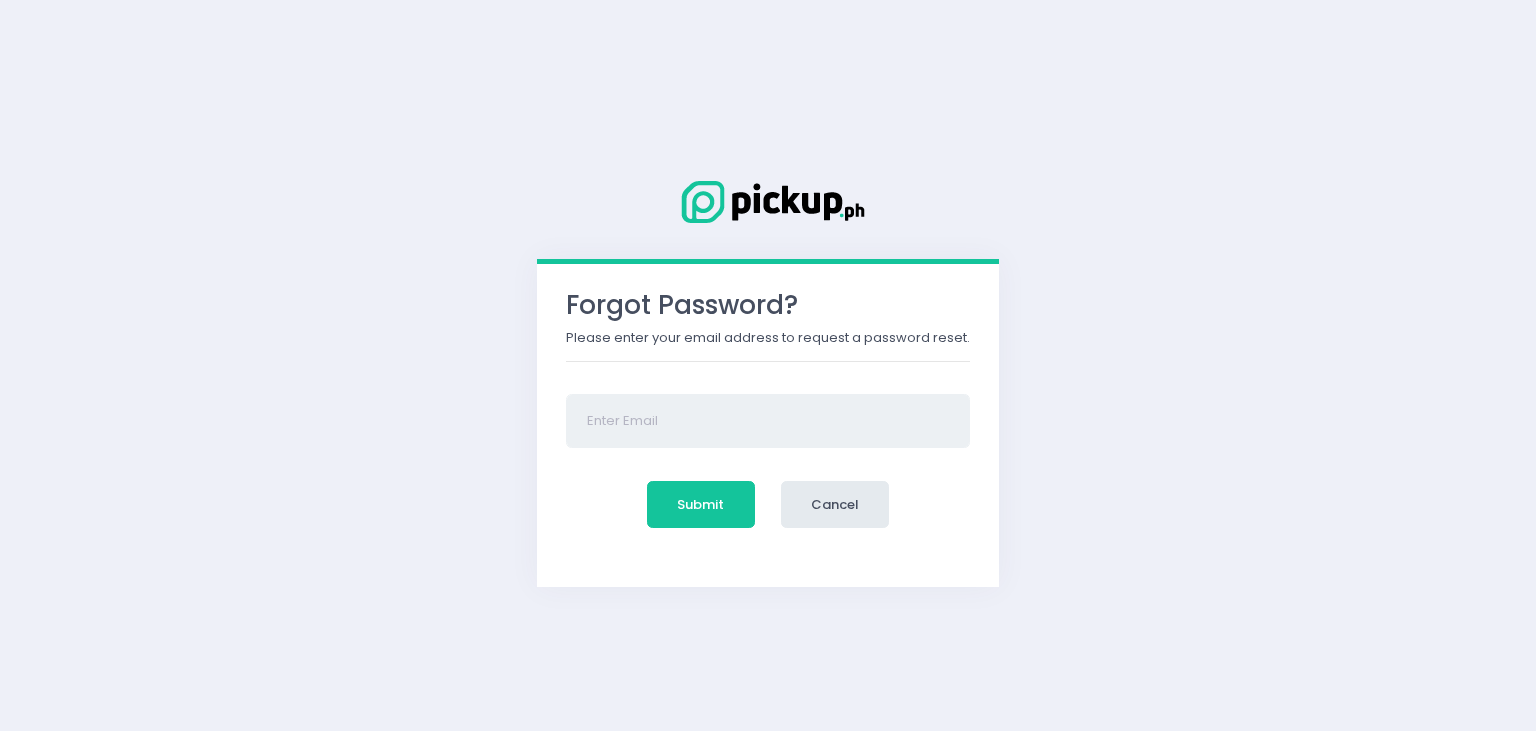click at bounding box center [768, 421] 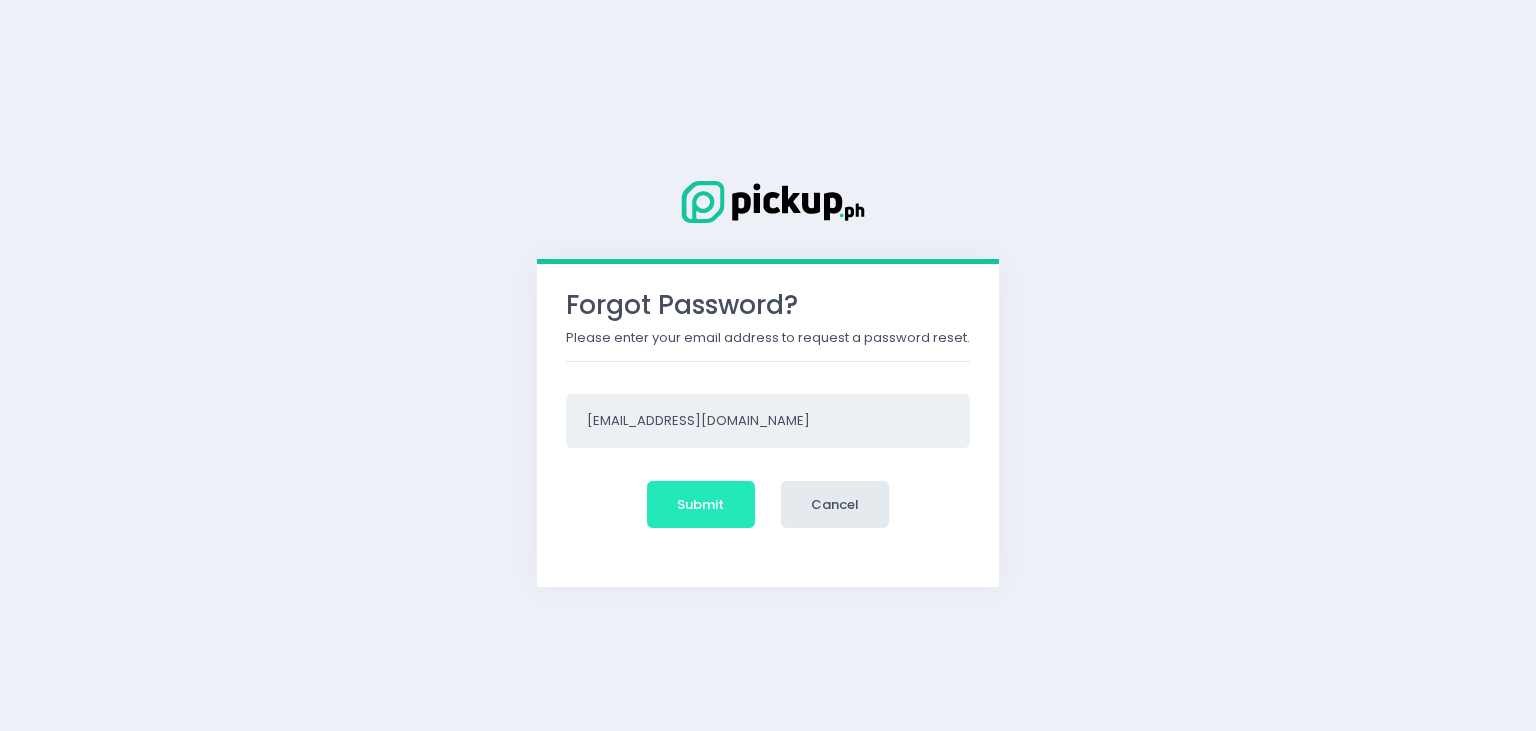 type on "[EMAIL_ADDRESS][DOMAIN_NAME]" 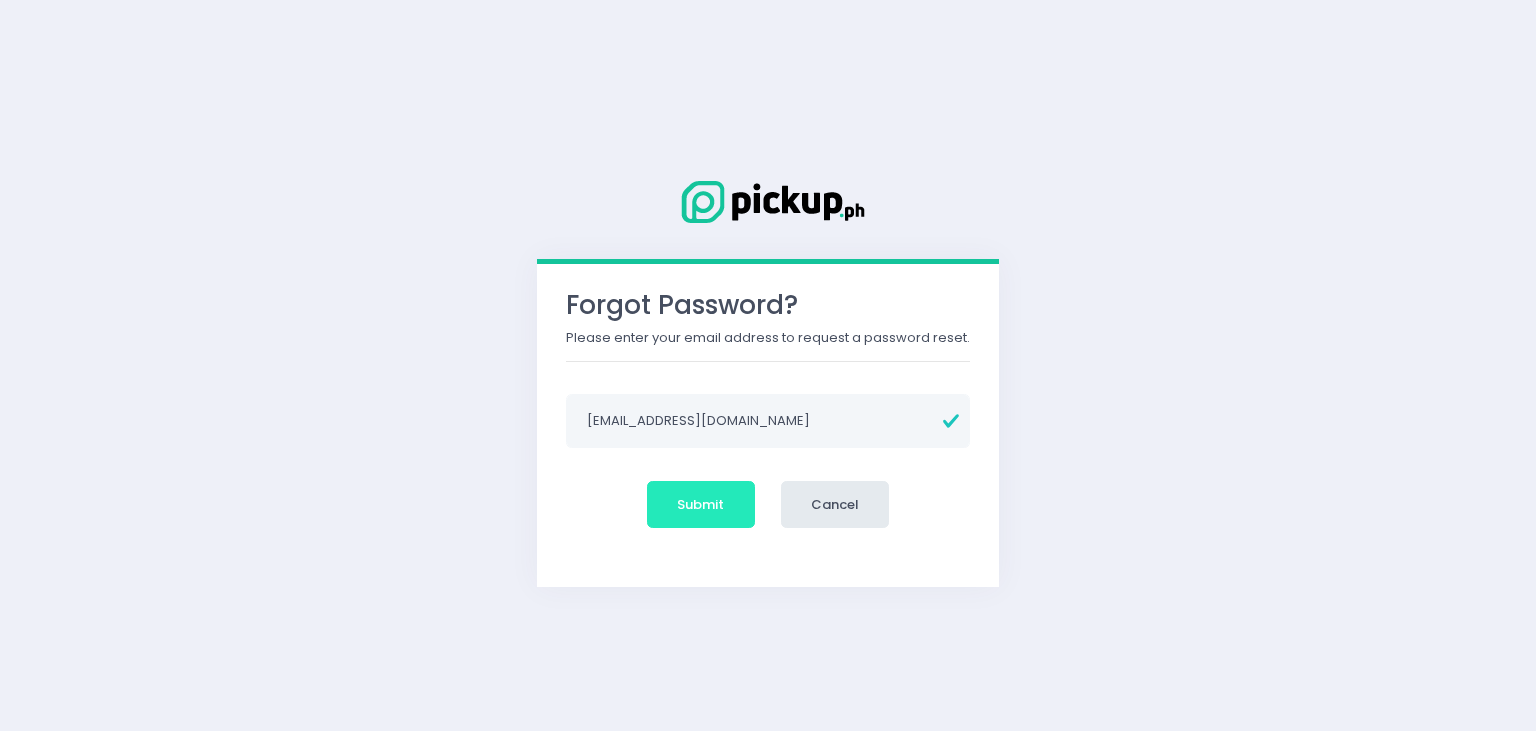 click on "Submit" at bounding box center [701, 505] 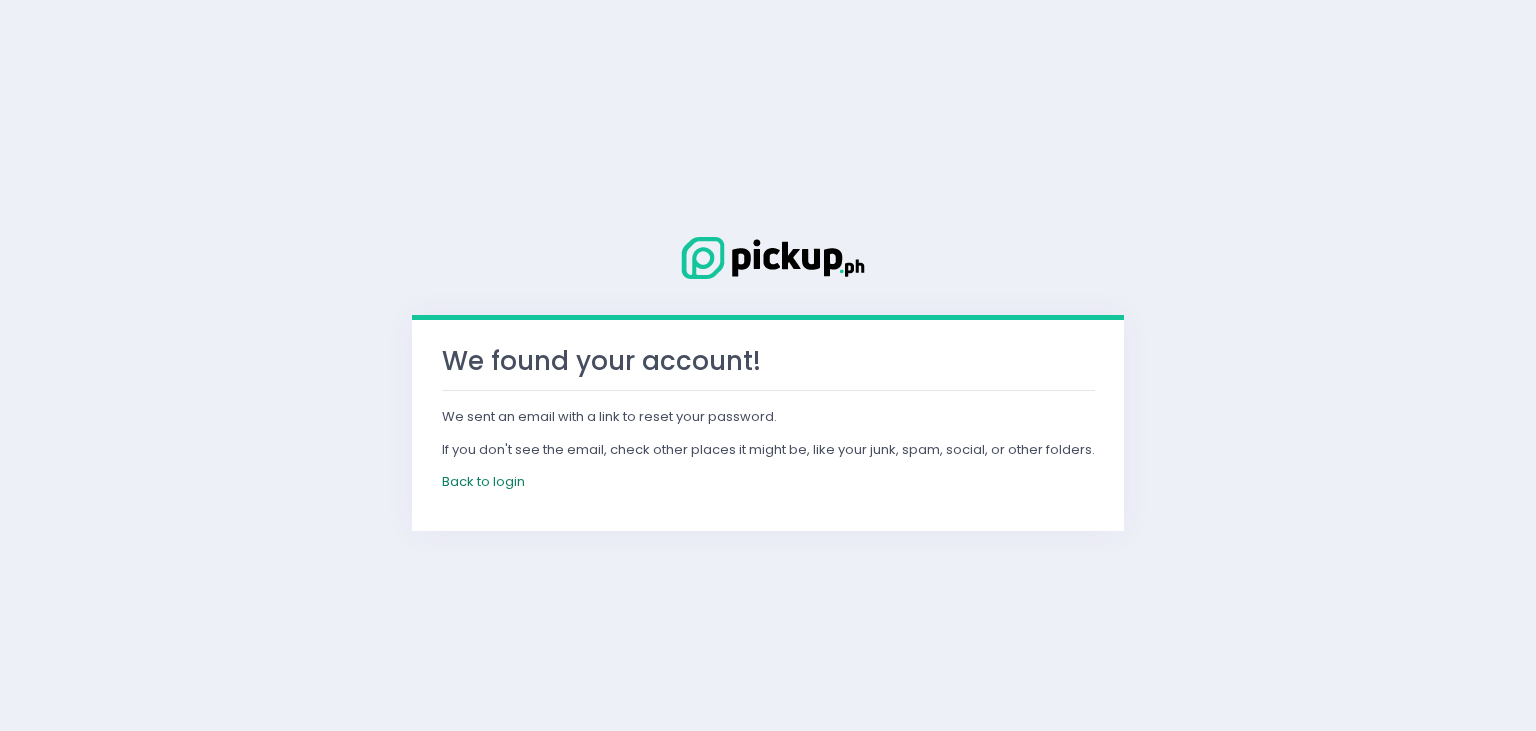 click on "Back to login" at bounding box center [483, 481] 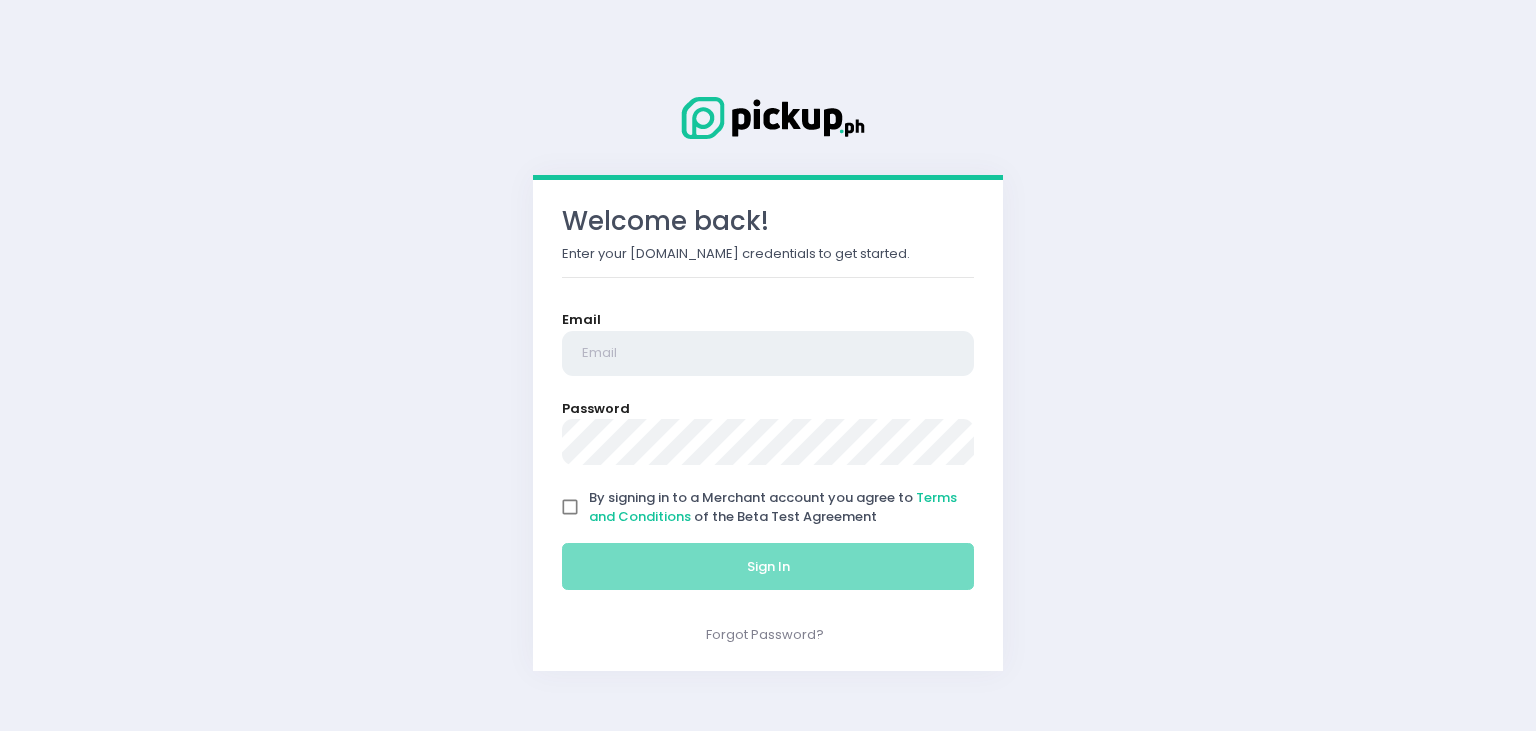 click at bounding box center [768, 354] 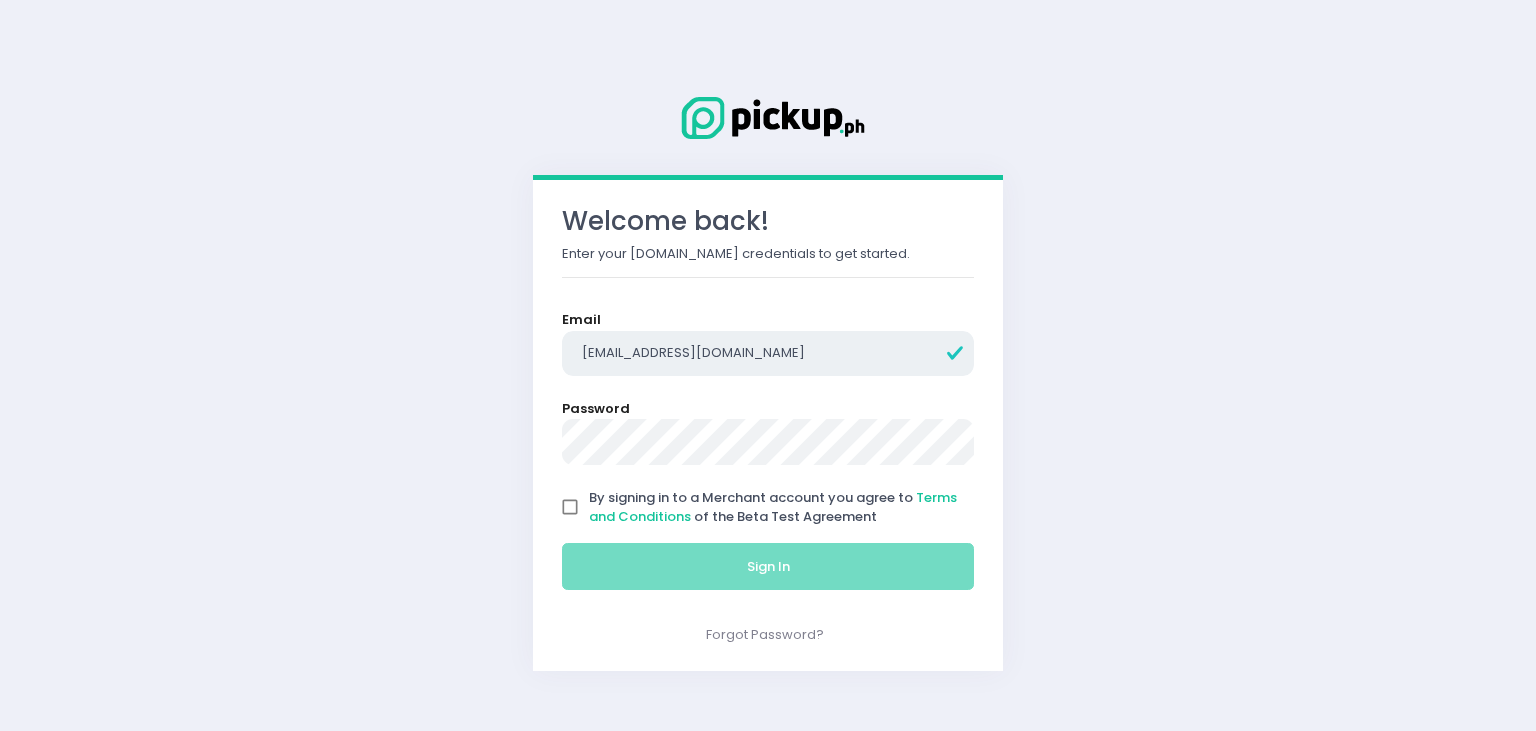 type on "[EMAIL_ADDRESS][DOMAIN_NAME]" 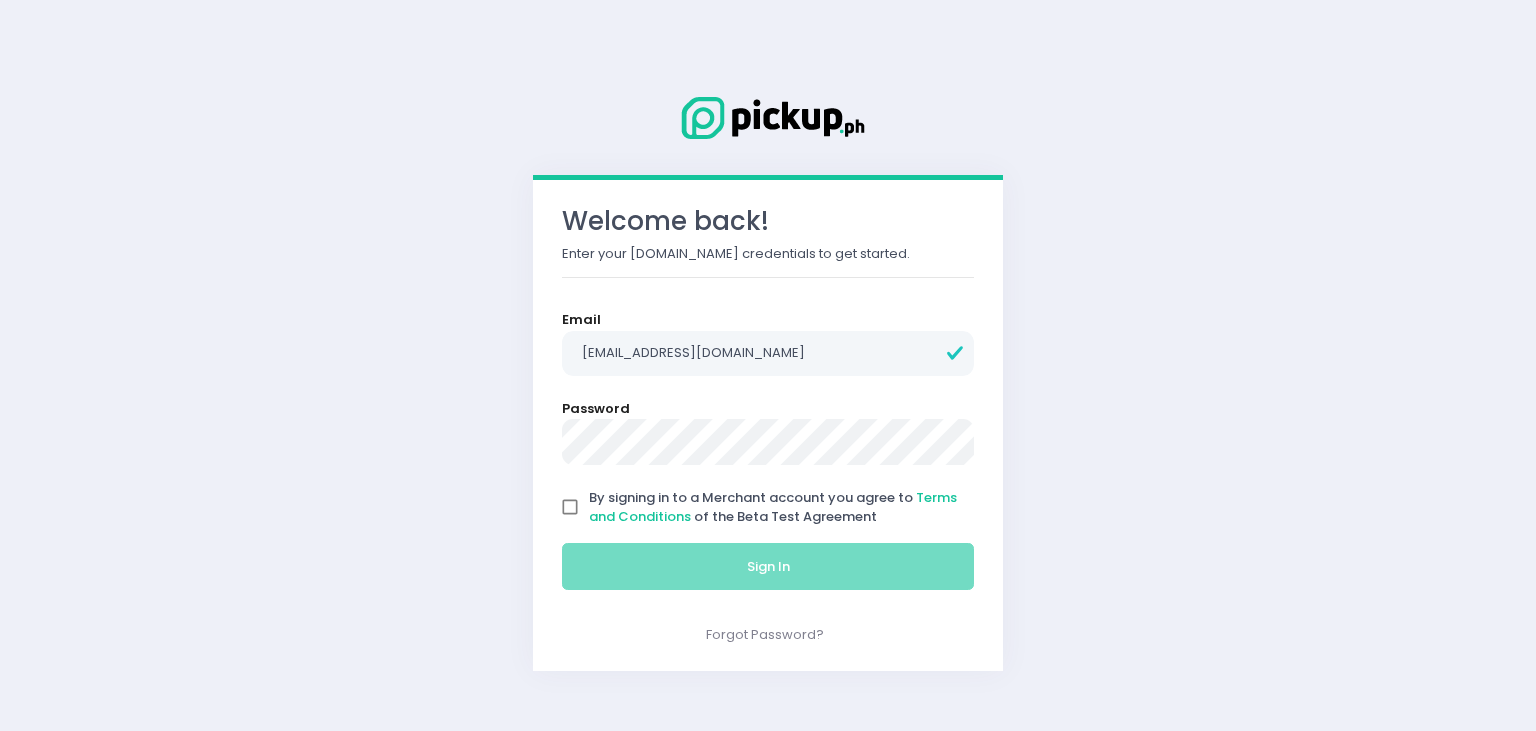 click on "By signing in to a Merchant account you agree to   Terms and Conditions   of the Beta Test Agreement" at bounding box center [570, 507] 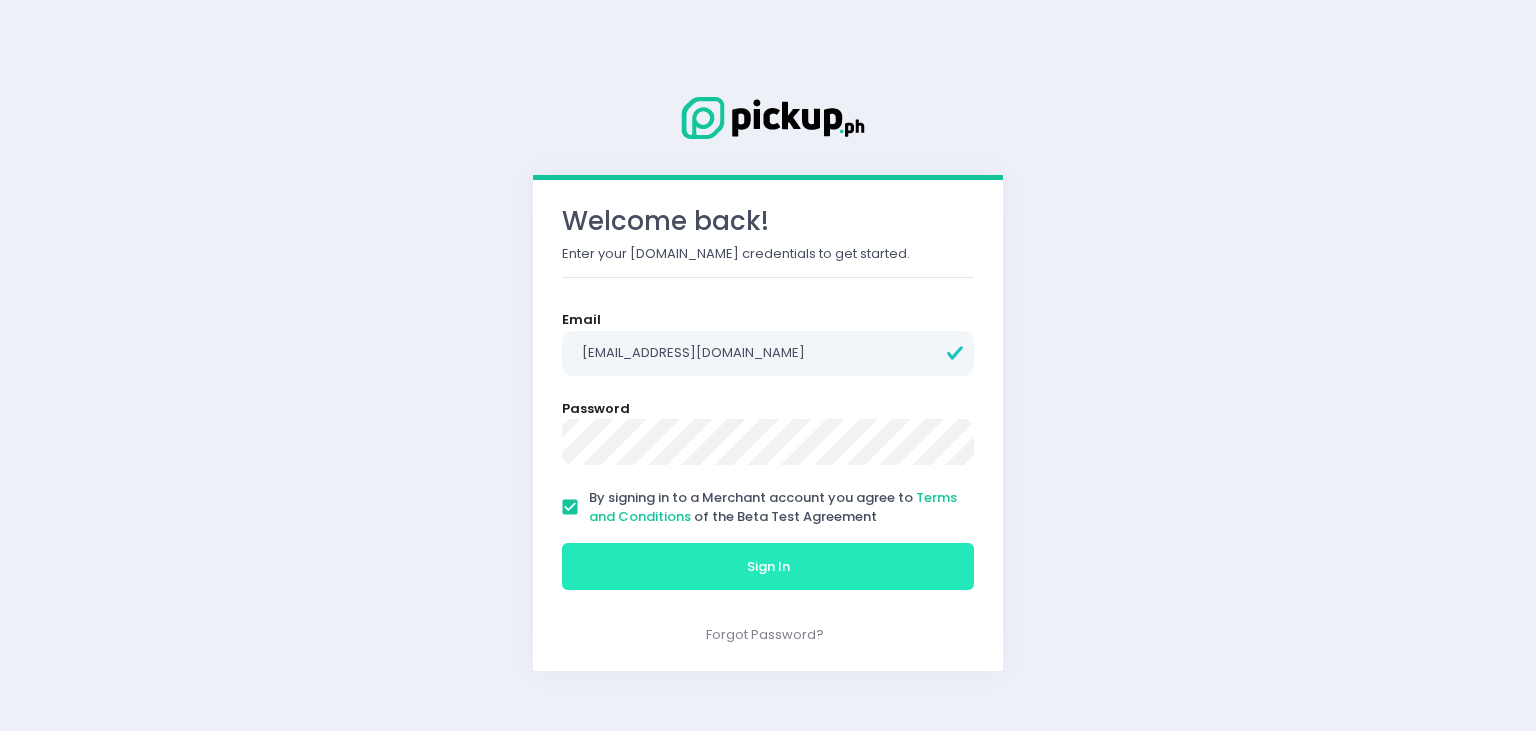 click on "Sign In" at bounding box center (768, 567) 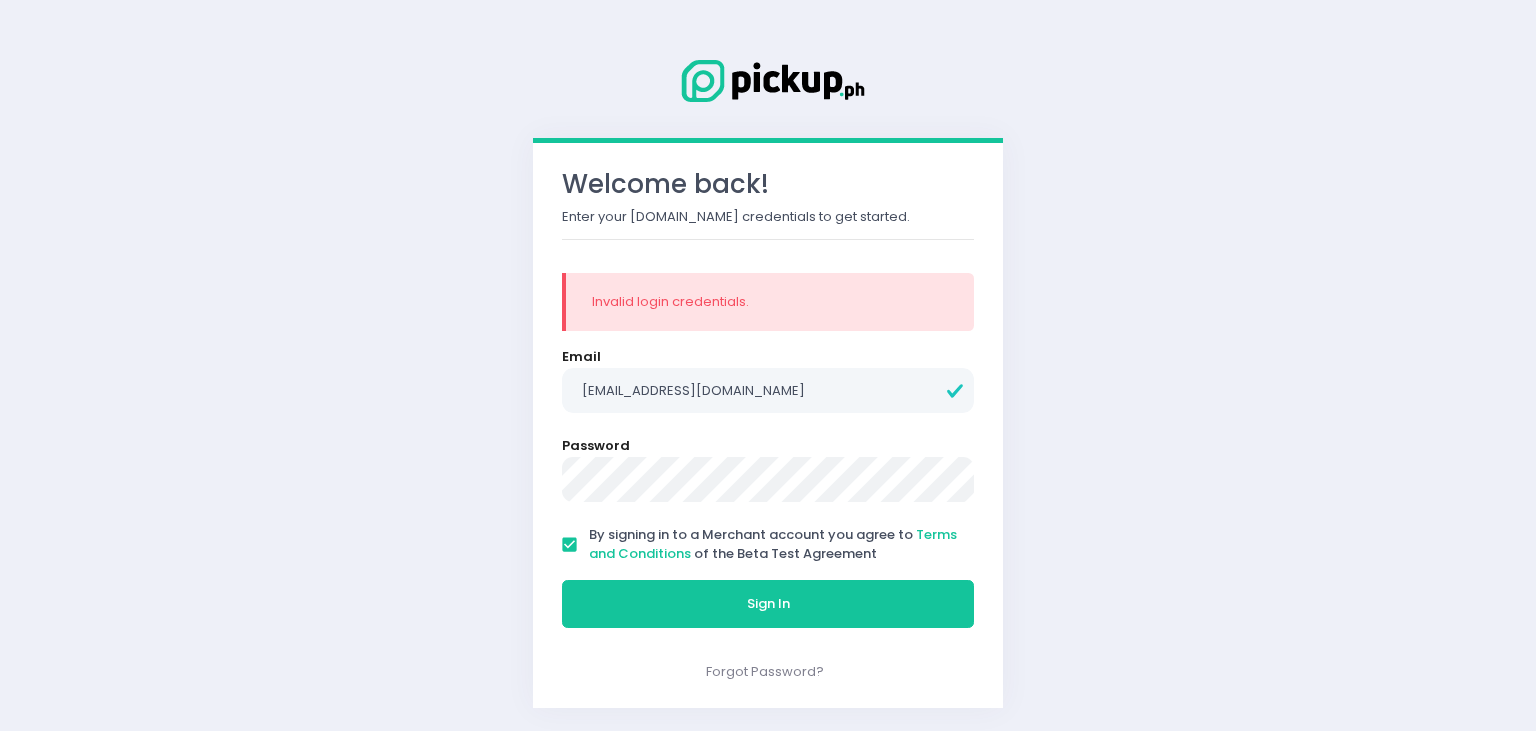 click on "Welcome back!  Enter your [DOMAIN_NAME] credentials to get started. Invalid login credentials.   Email     [EMAIL_ADDRESS][DOMAIN_NAME]   Password       By signing in to a Merchant account you agree to   Terms and Conditions   of the Beta Test Agreement     Sign In Forgot Password?" at bounding box center (768, 365) 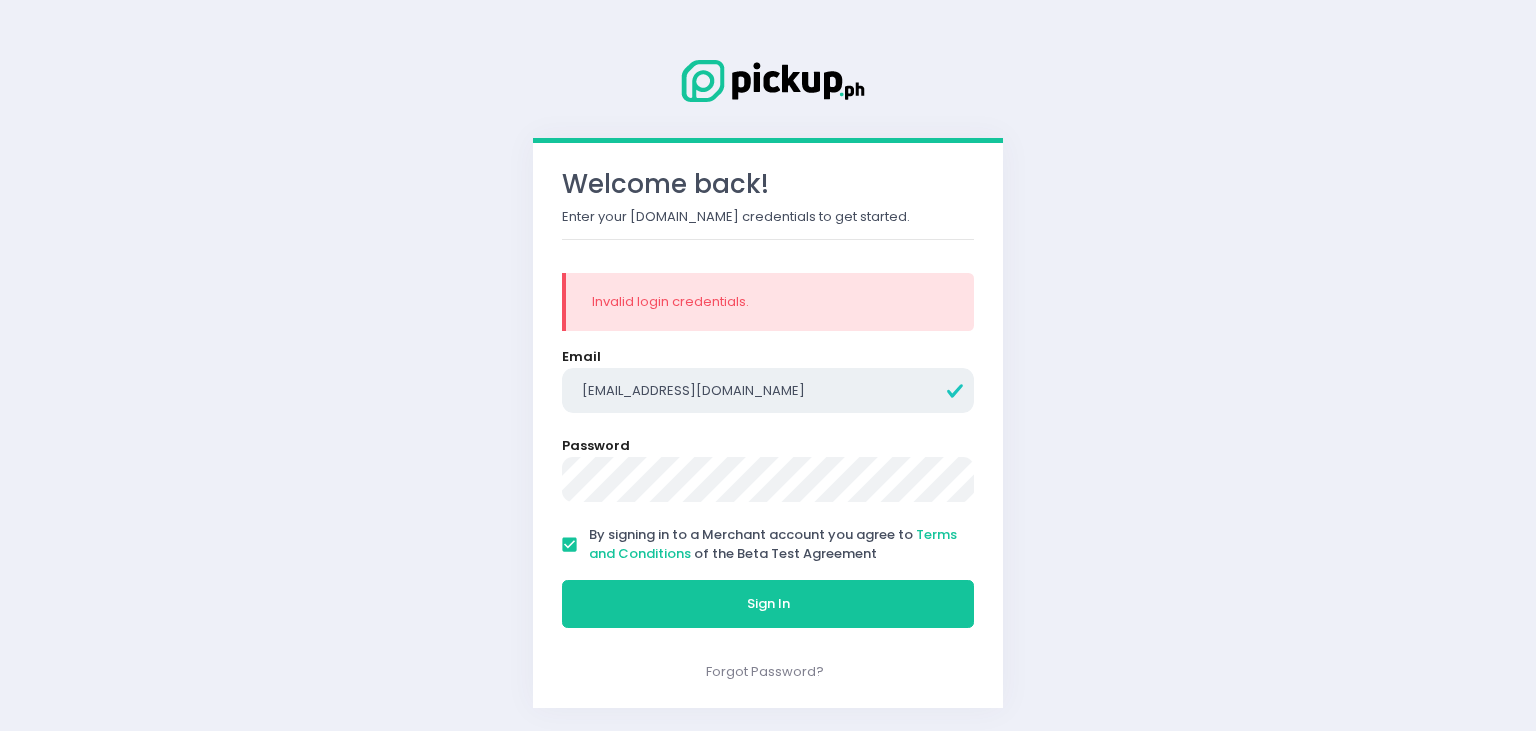click on "[EMAIL_ADDRESS][DOMAIN_NAME]" at bounding box center [768, 391] 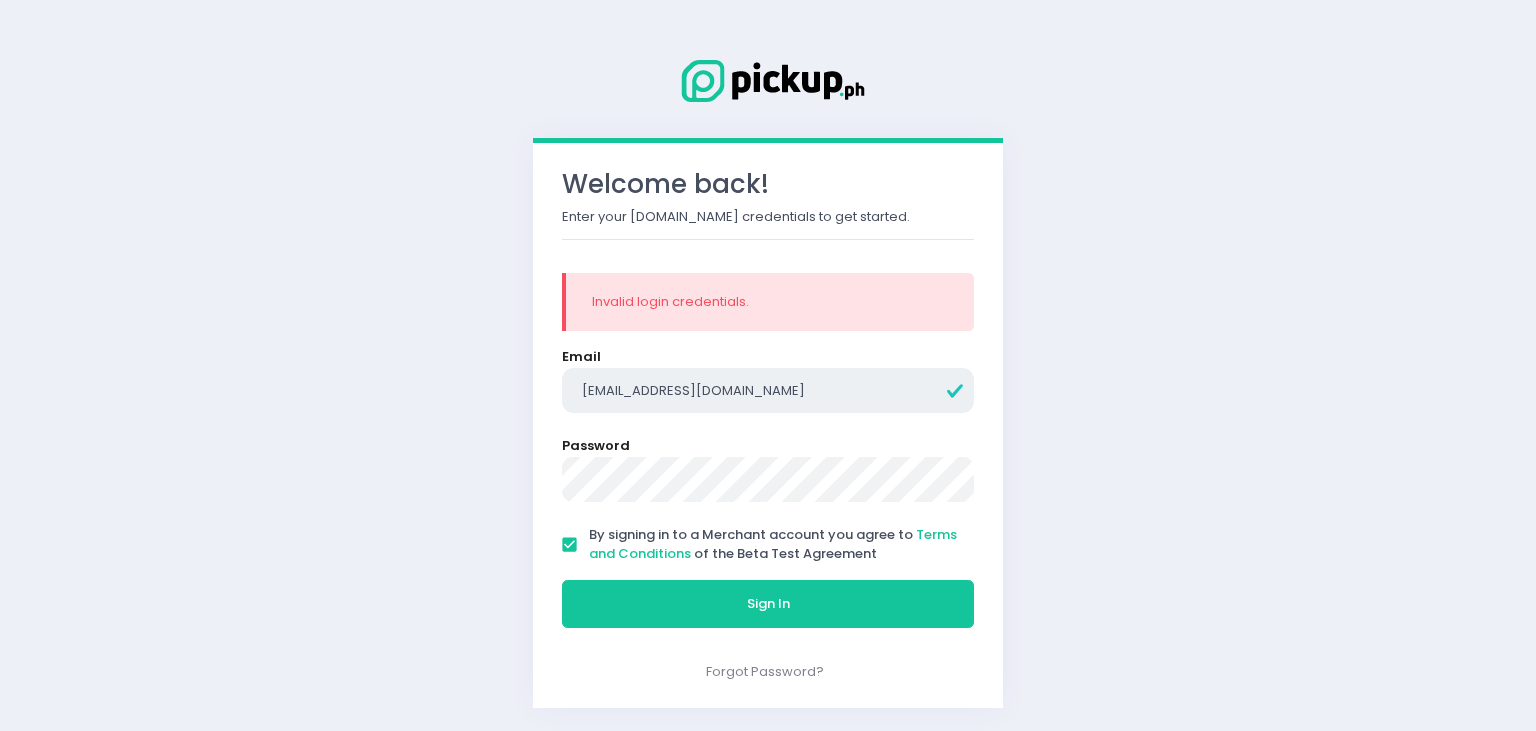 type on "[EMAIL_ADDRESS][DOMAIN_NAME]" 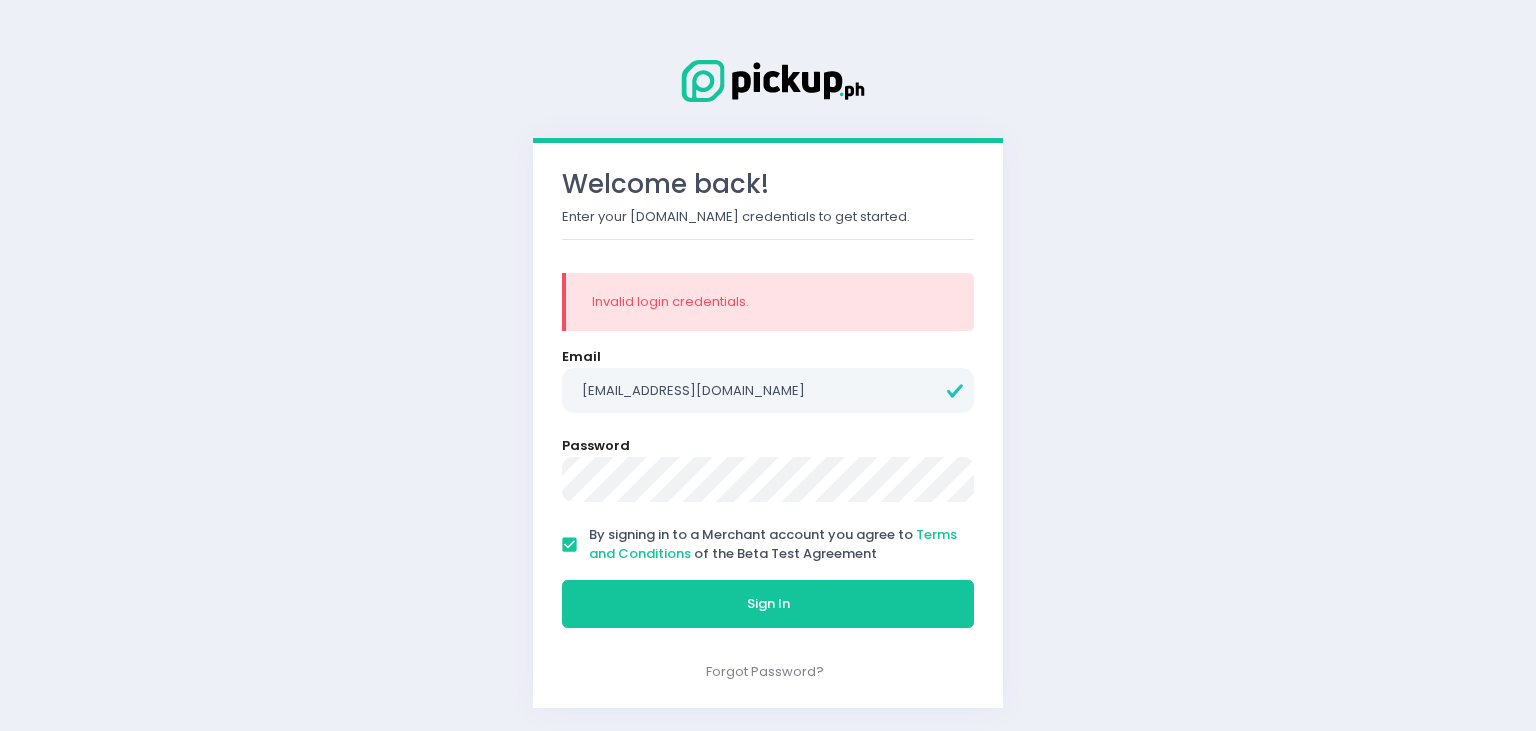 click on "Welcome back!  Enter your [DOMAIN_NAME] credentials to get started. Invalid login credentials.   Email     [EMAIL_ADDRESS][DOMAIN_NAME]   Password       By signing in to a Merchant account you agree to   Terms and Conditions   of the Beta Test Agreement     Sign In Forgot Password?" at bounding box center (768, 365) 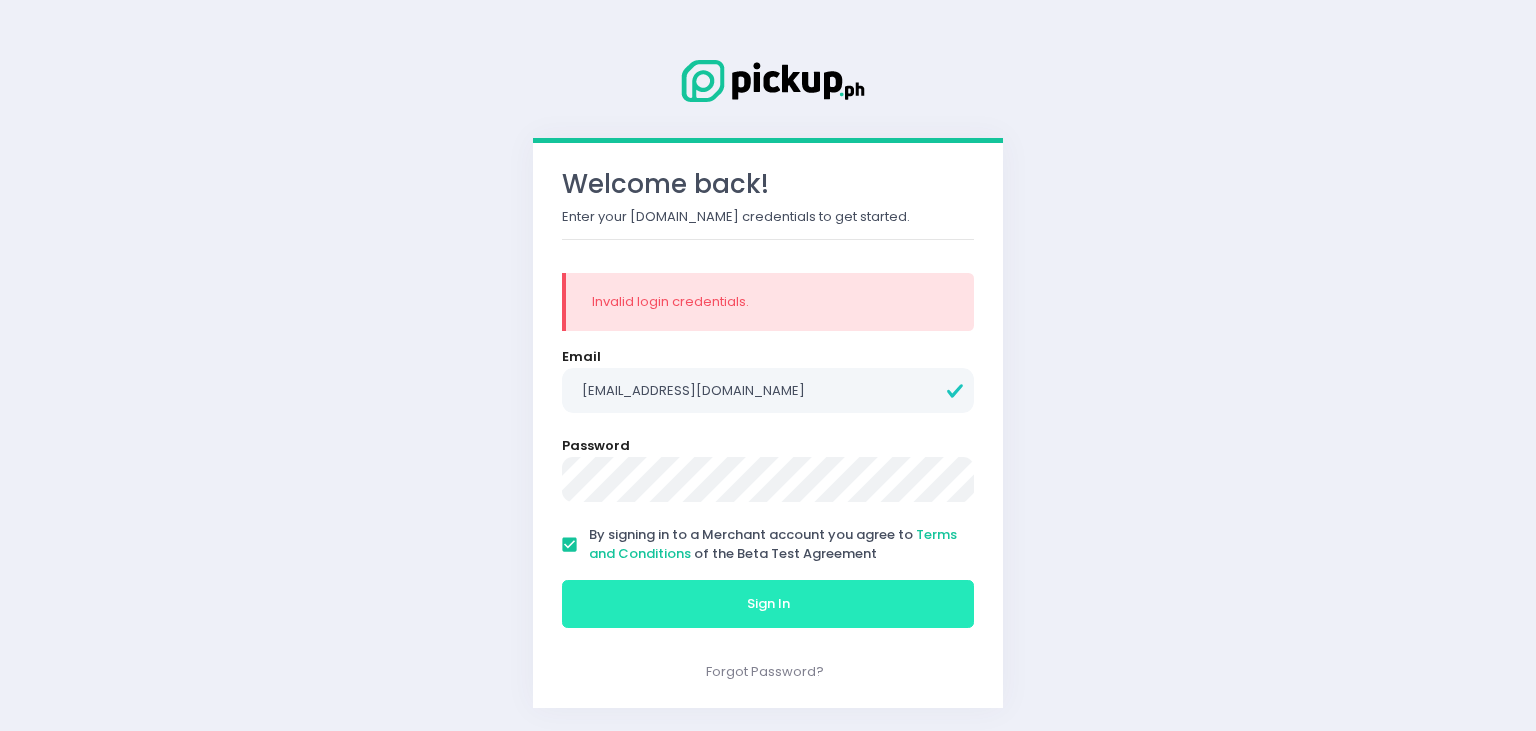 click on "Sign In" at bounding box center (768, 604) 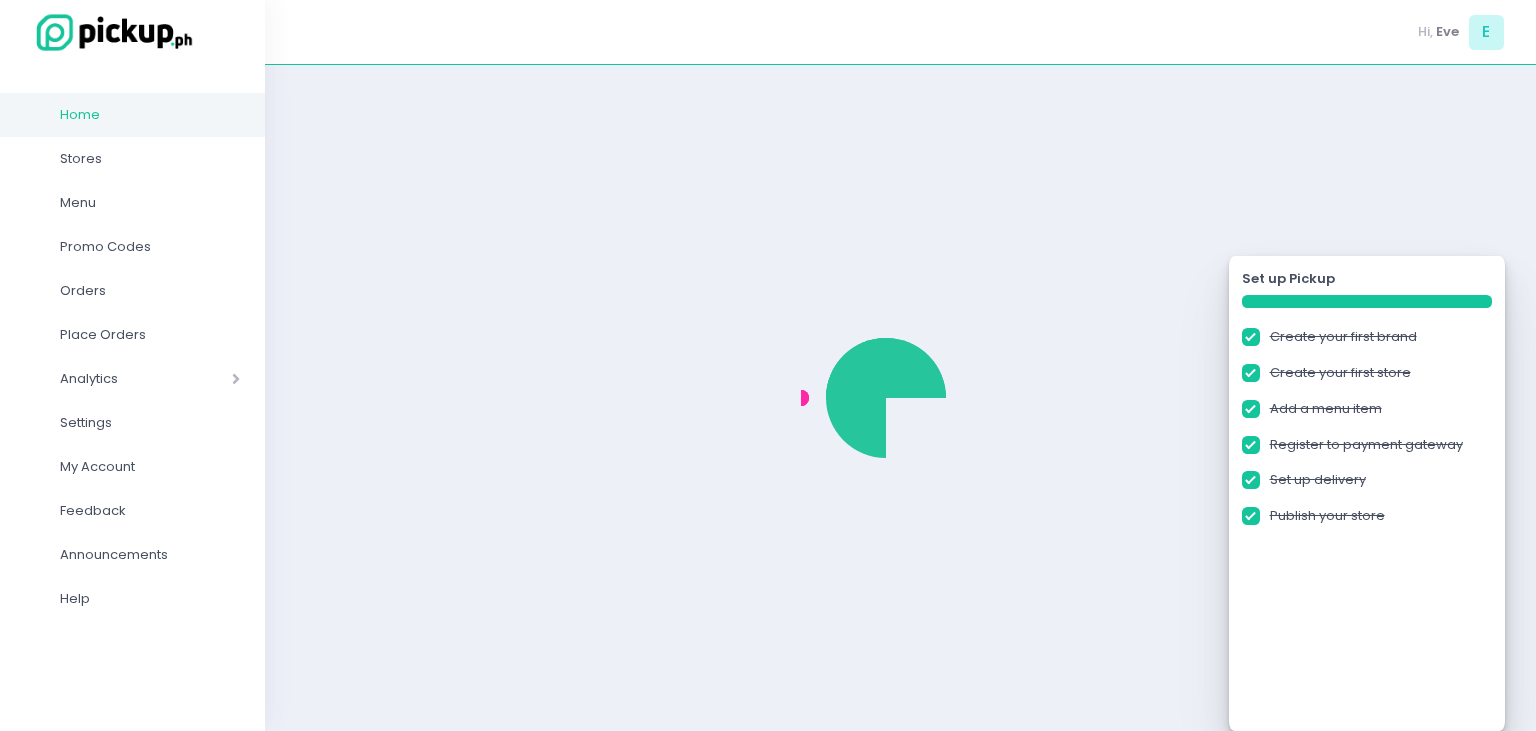 checkbox on "true" 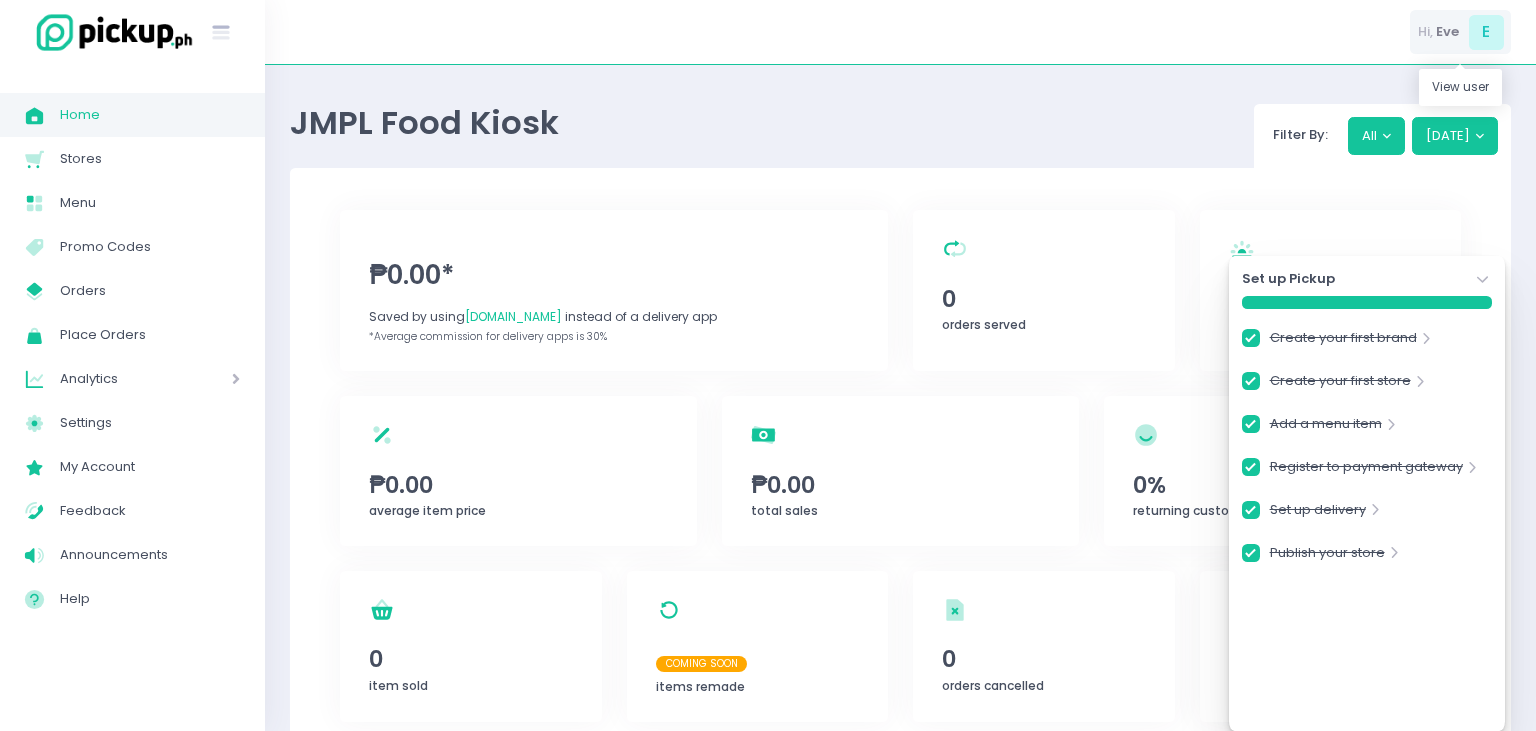 click on "E" at bounding box center [1486, 32] 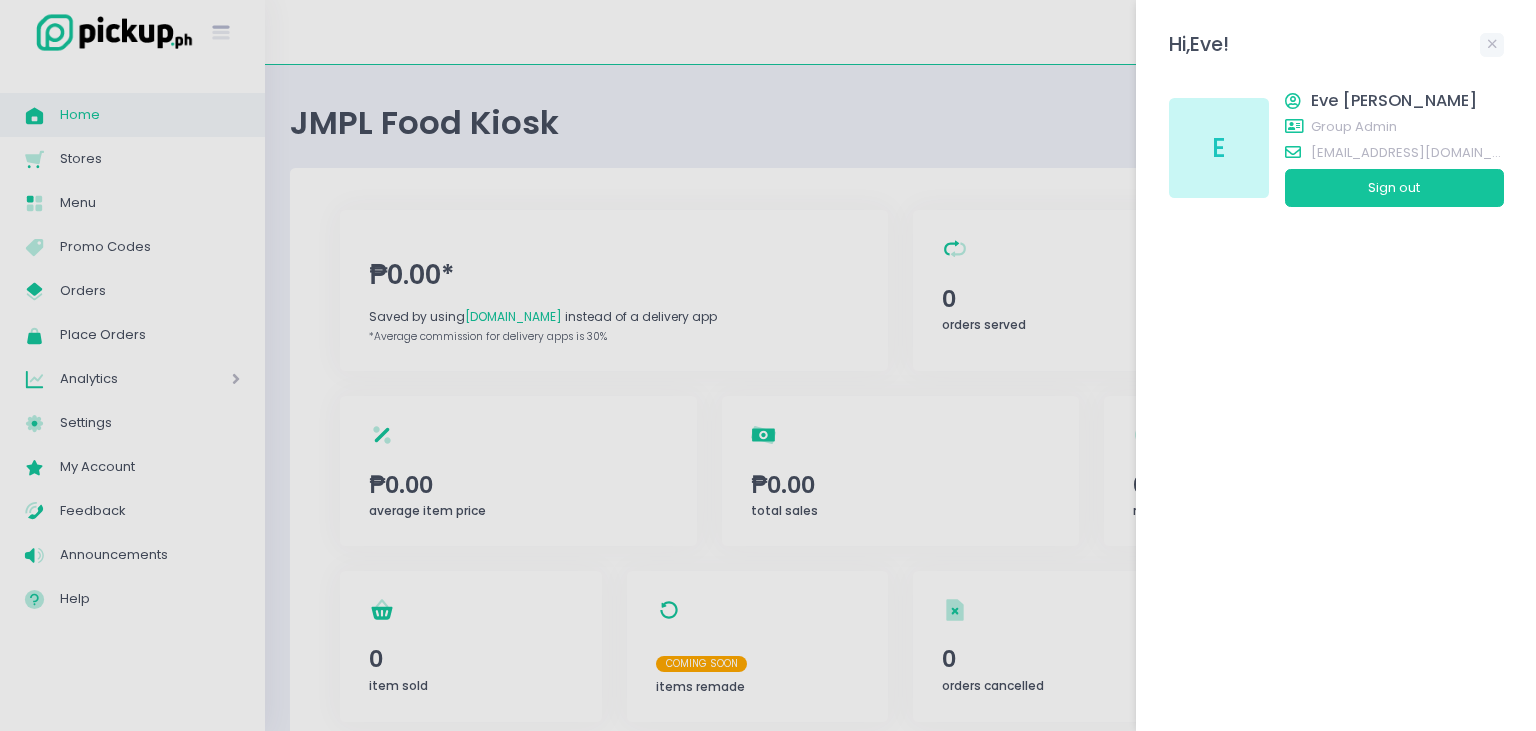 click at bounding box center [768, 365] 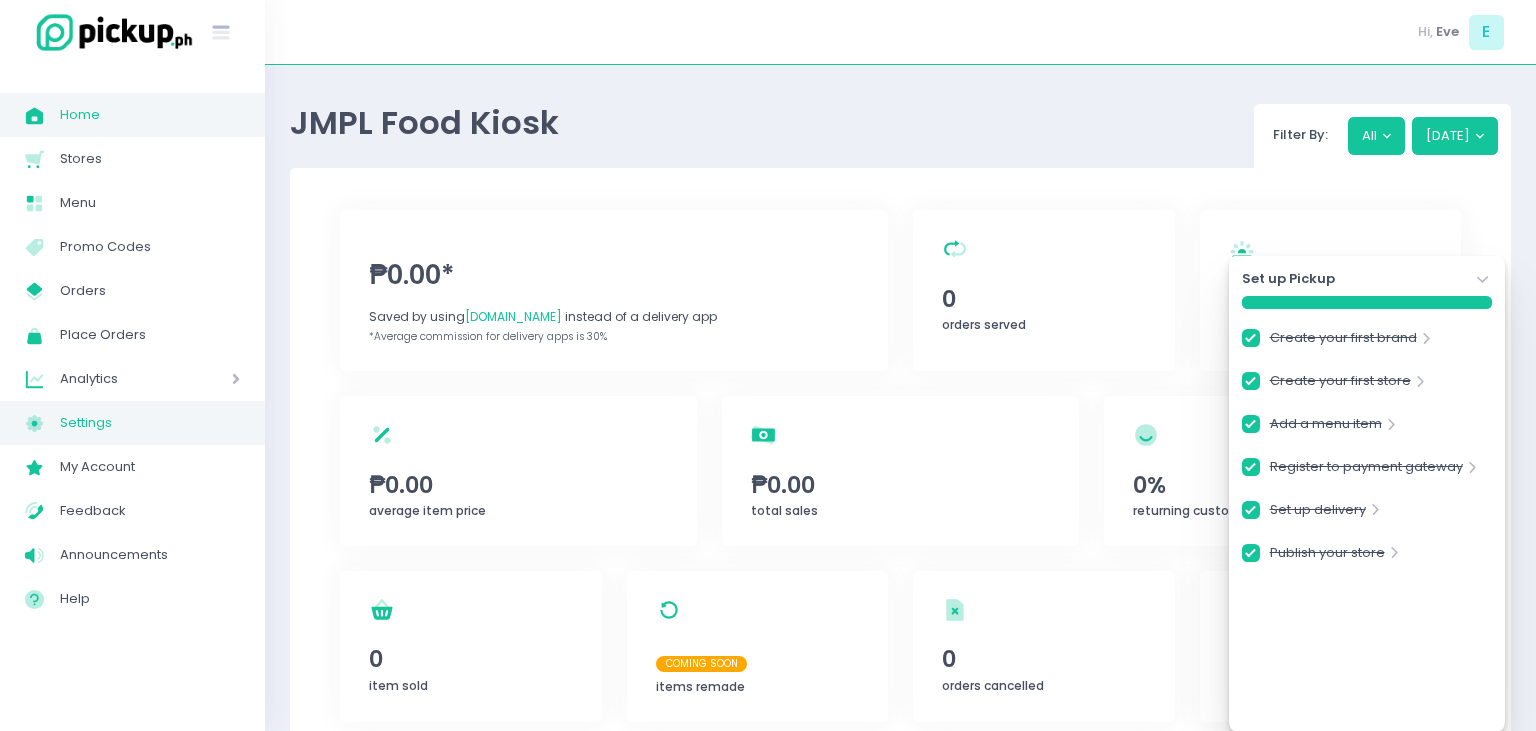 click on "Settings" at bounding box center (150, 423) 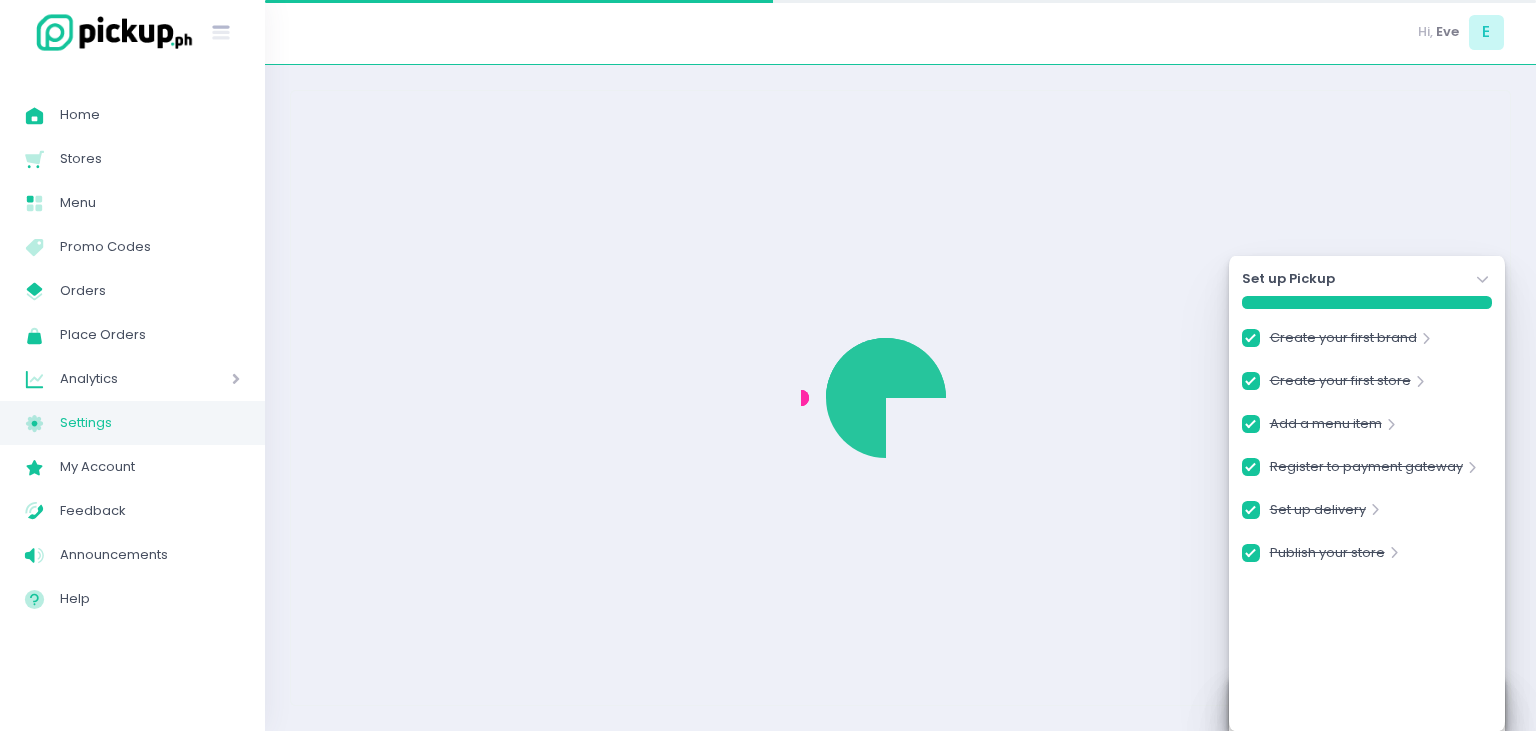 checkbox on "true" 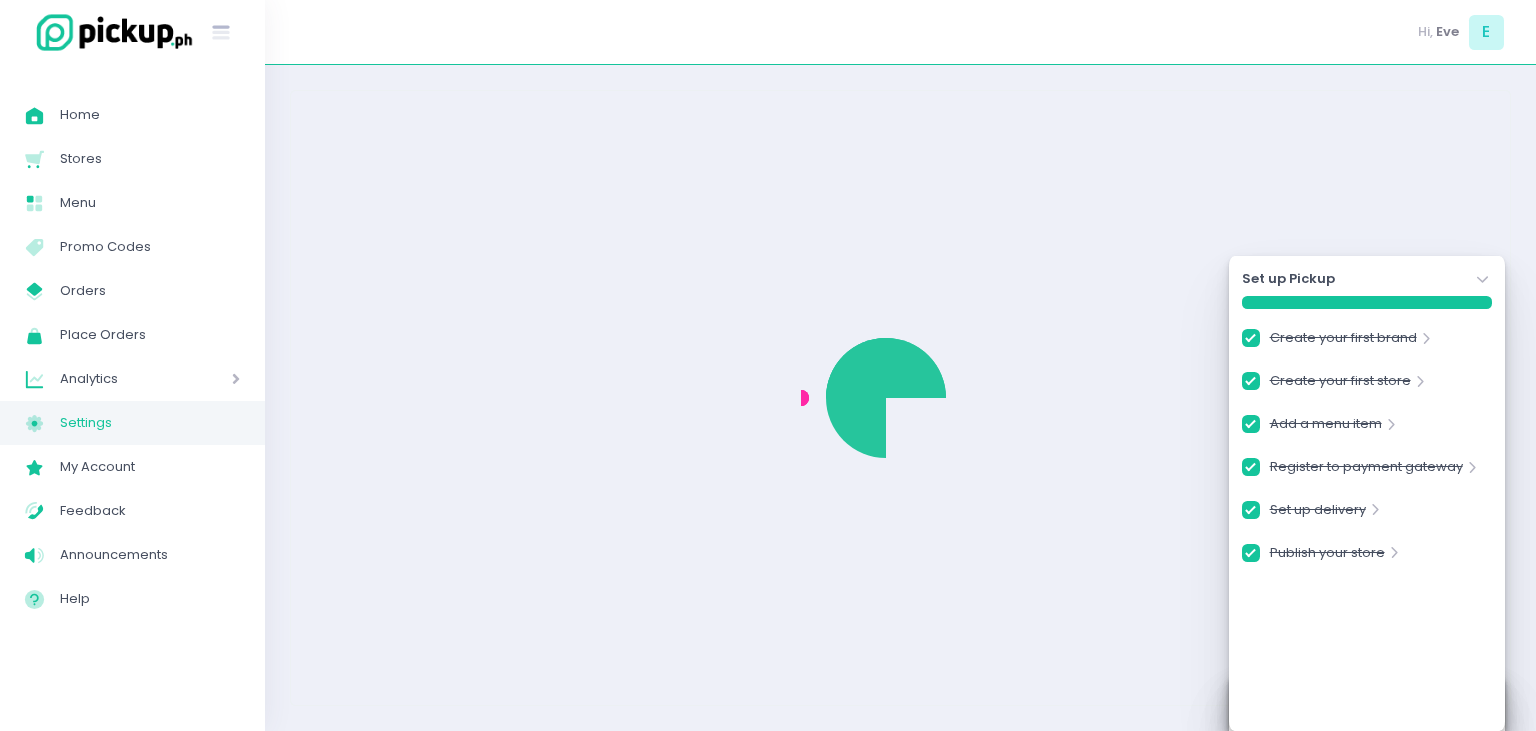 select on "active" 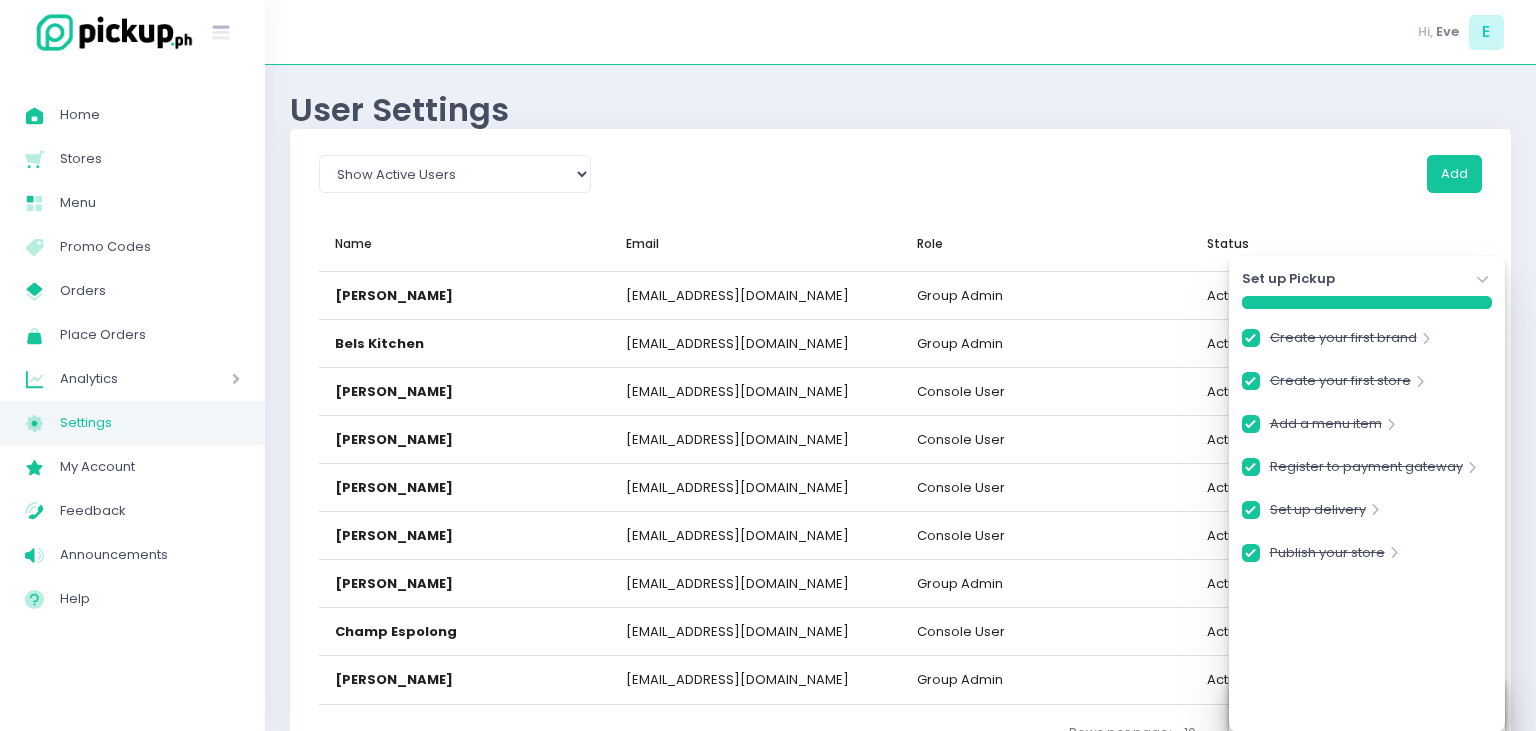 click on "User Settings" at bounding box center [900, 109] 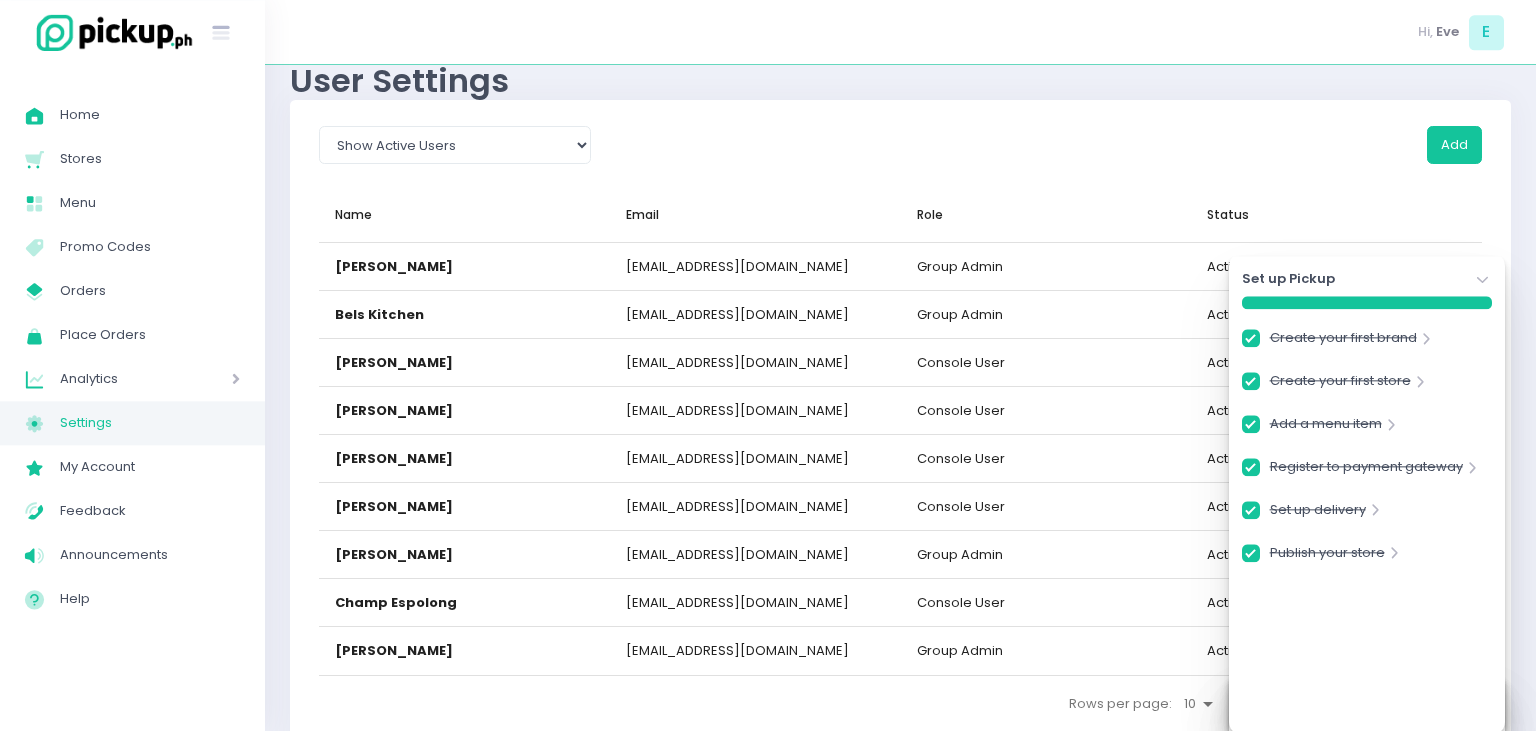scroll, scrollTop: 0, scrollLeft: 0, axis: both 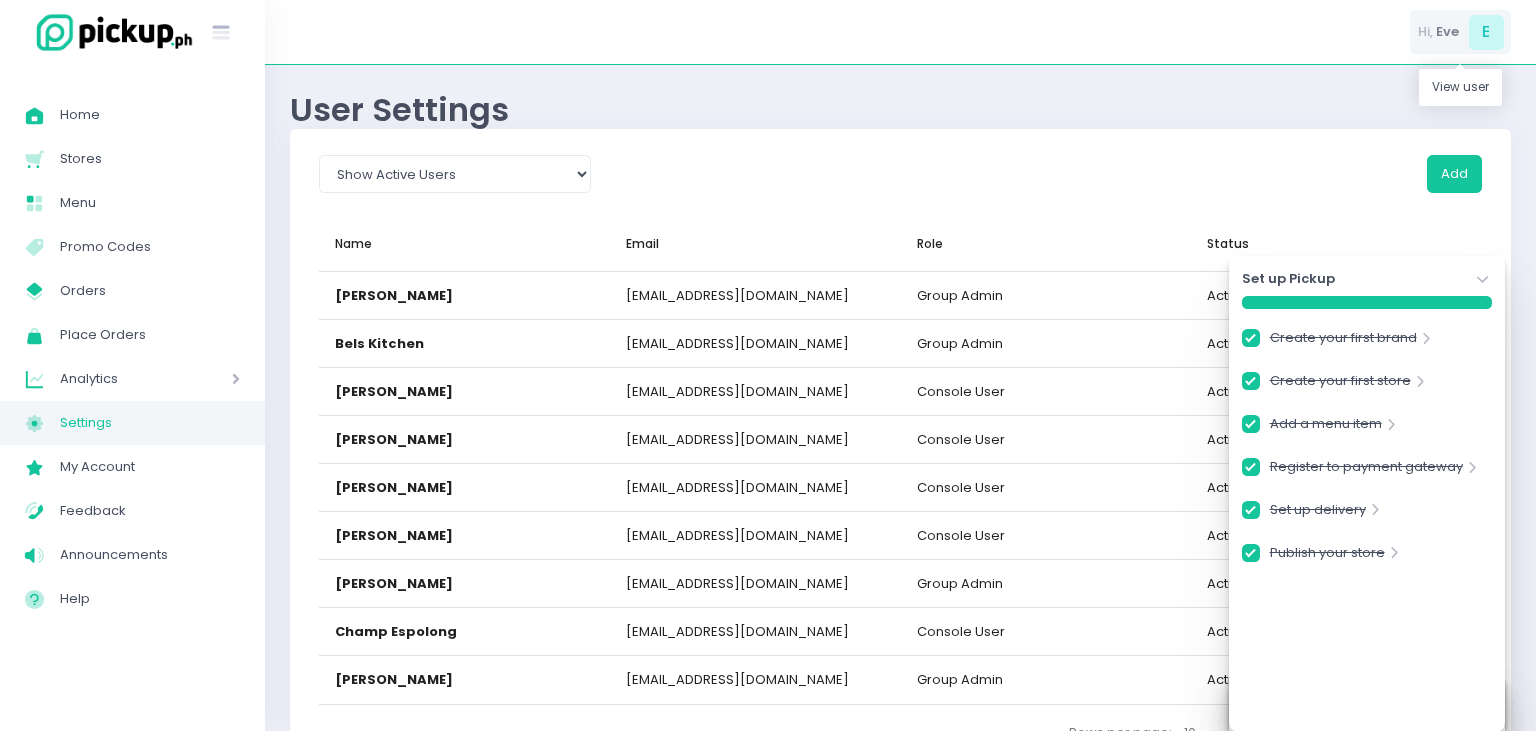 click on "E" at bounding box center (1486, 32) 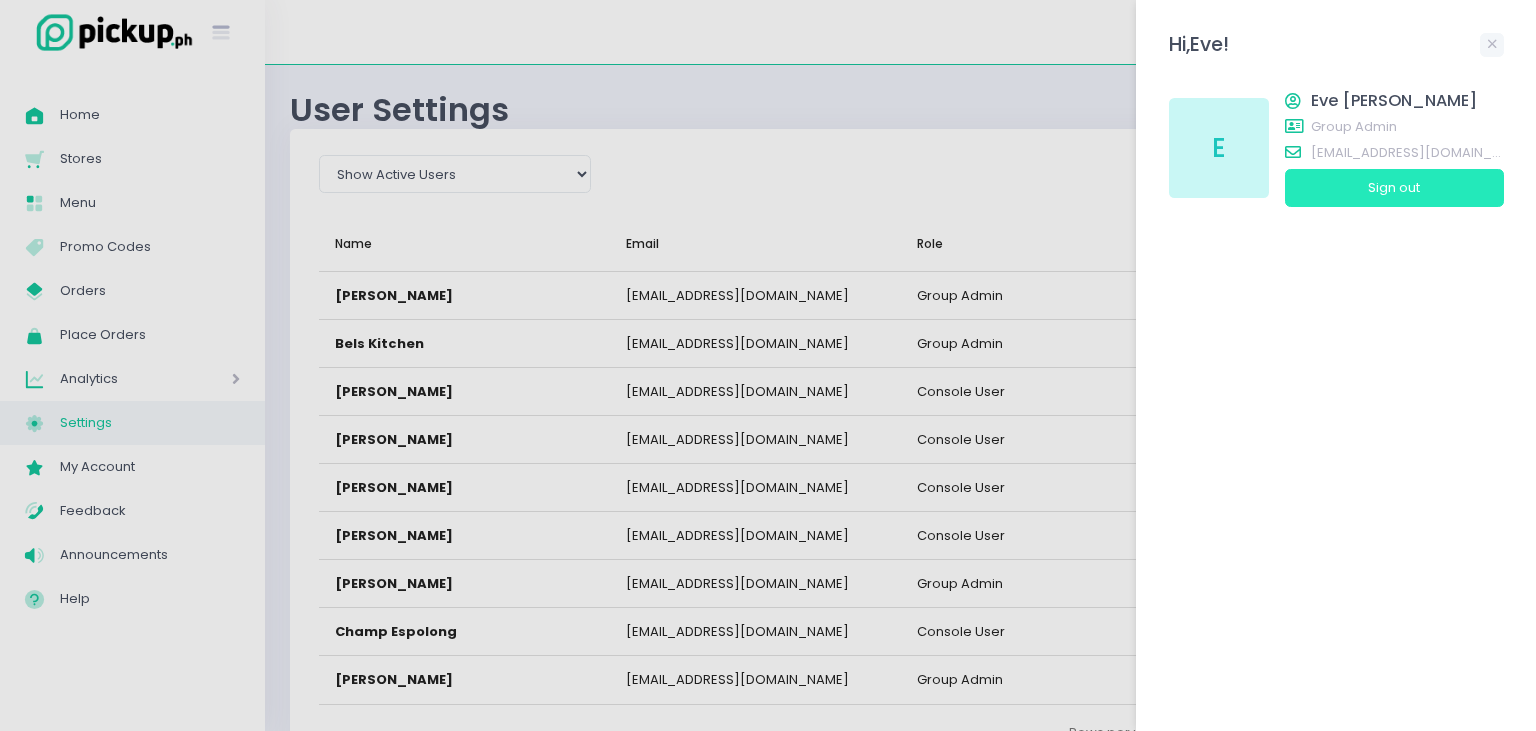 click on "Sign out" at bounding box center (1394, 188) 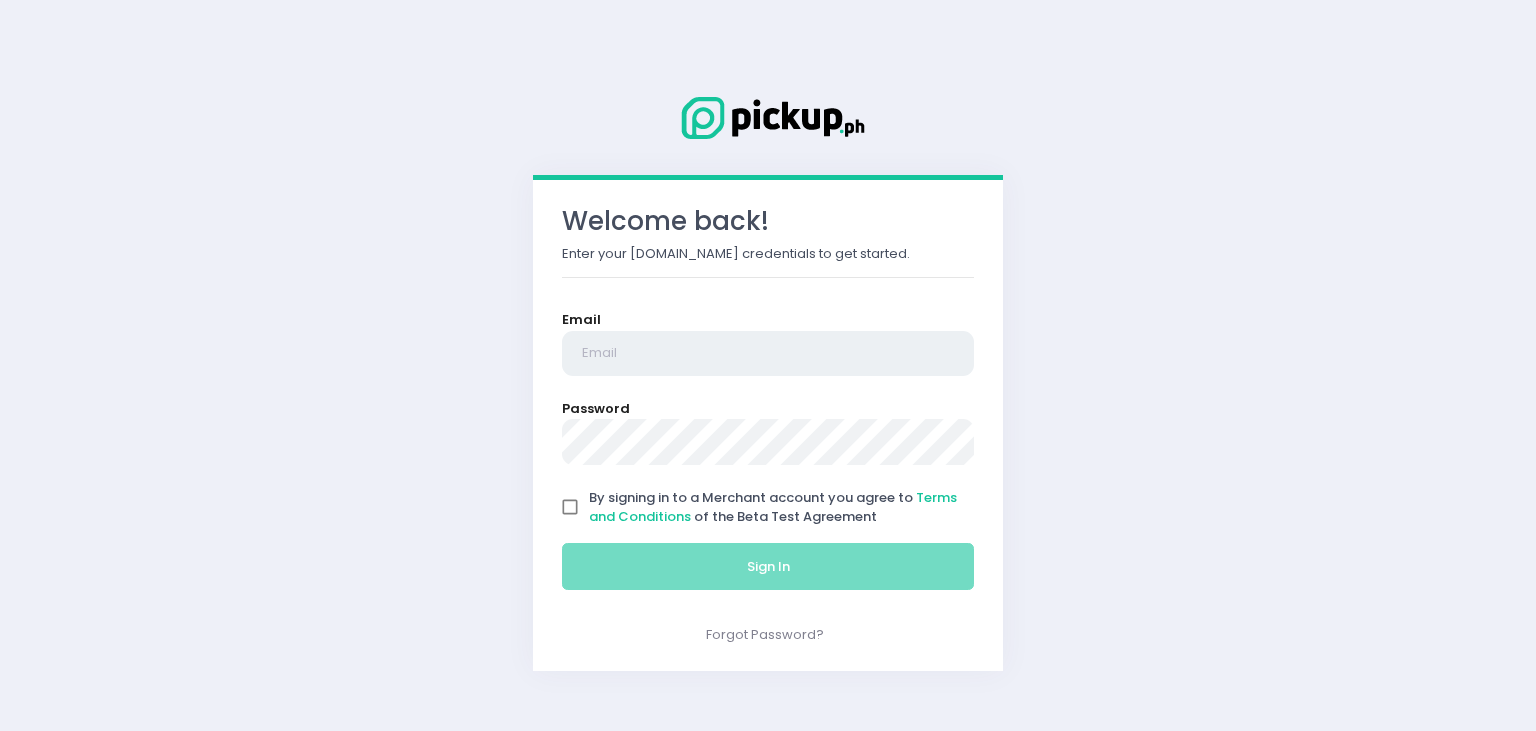 click at bounding box center [768, 354] 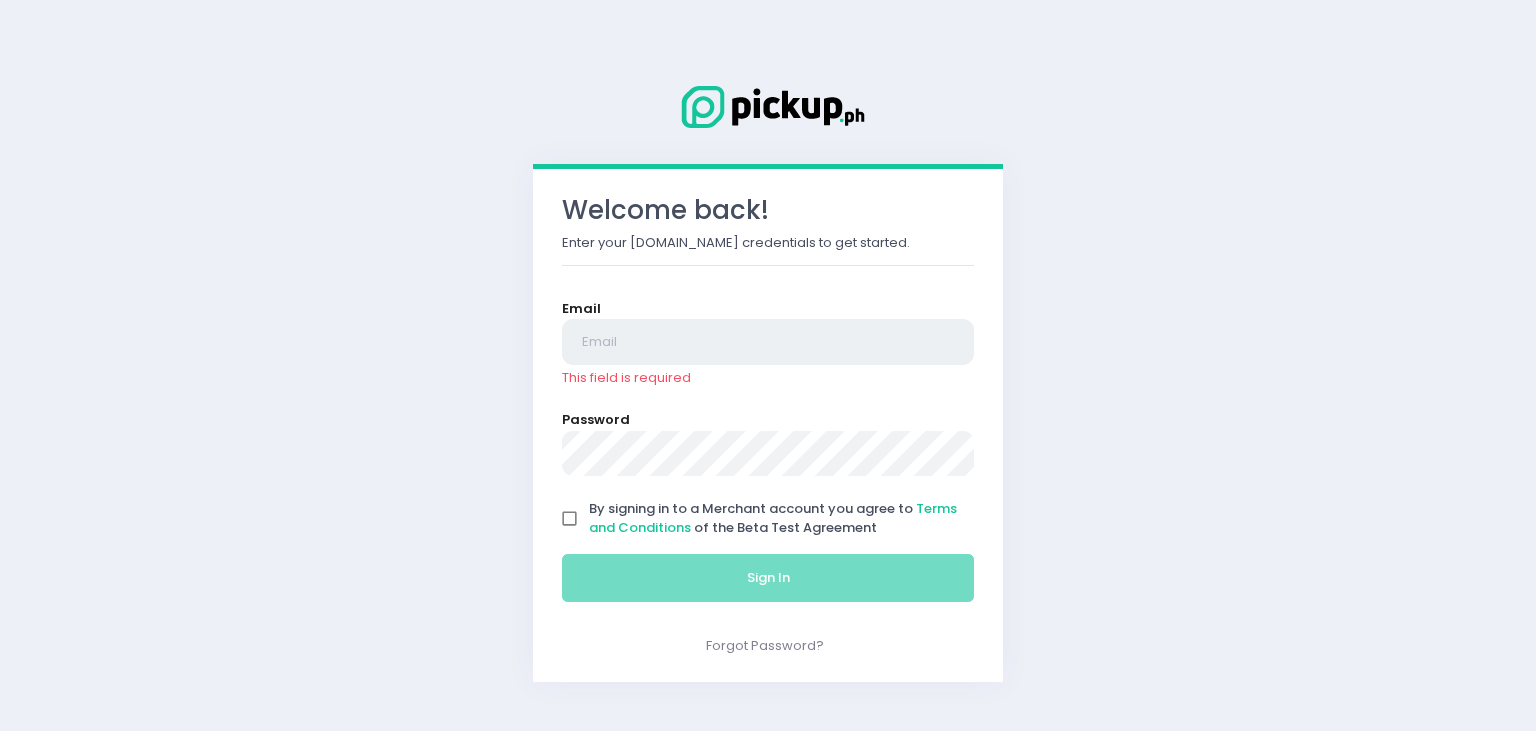 click at bounding box center [768, 342] 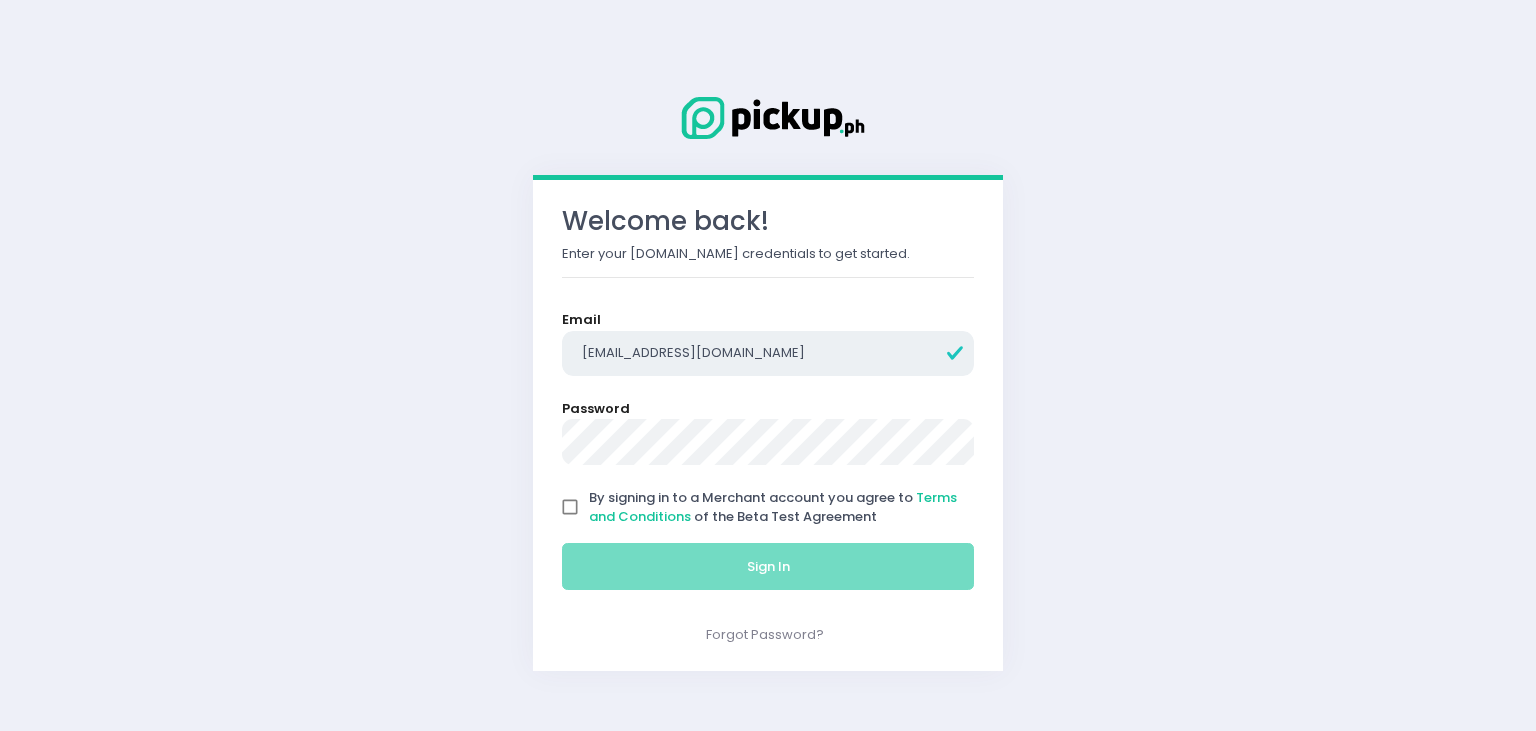 type on "[EMAIL_ADDRESS][DOMAIN_NAME]" 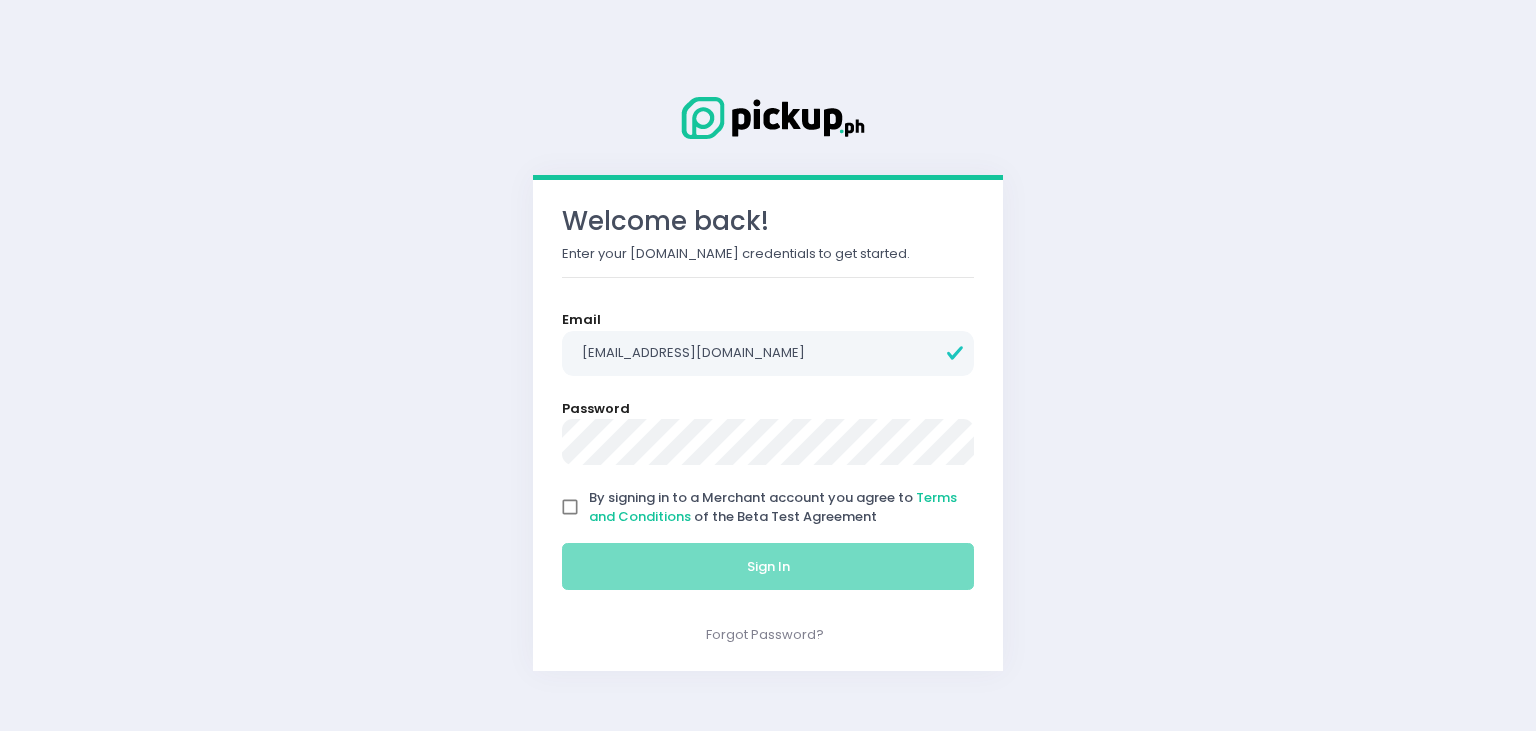 click on "By signing in to a Merchant account you agree to   Terms and Conditions   of the Beta Test Agreement" at bounding box center (570, 507) 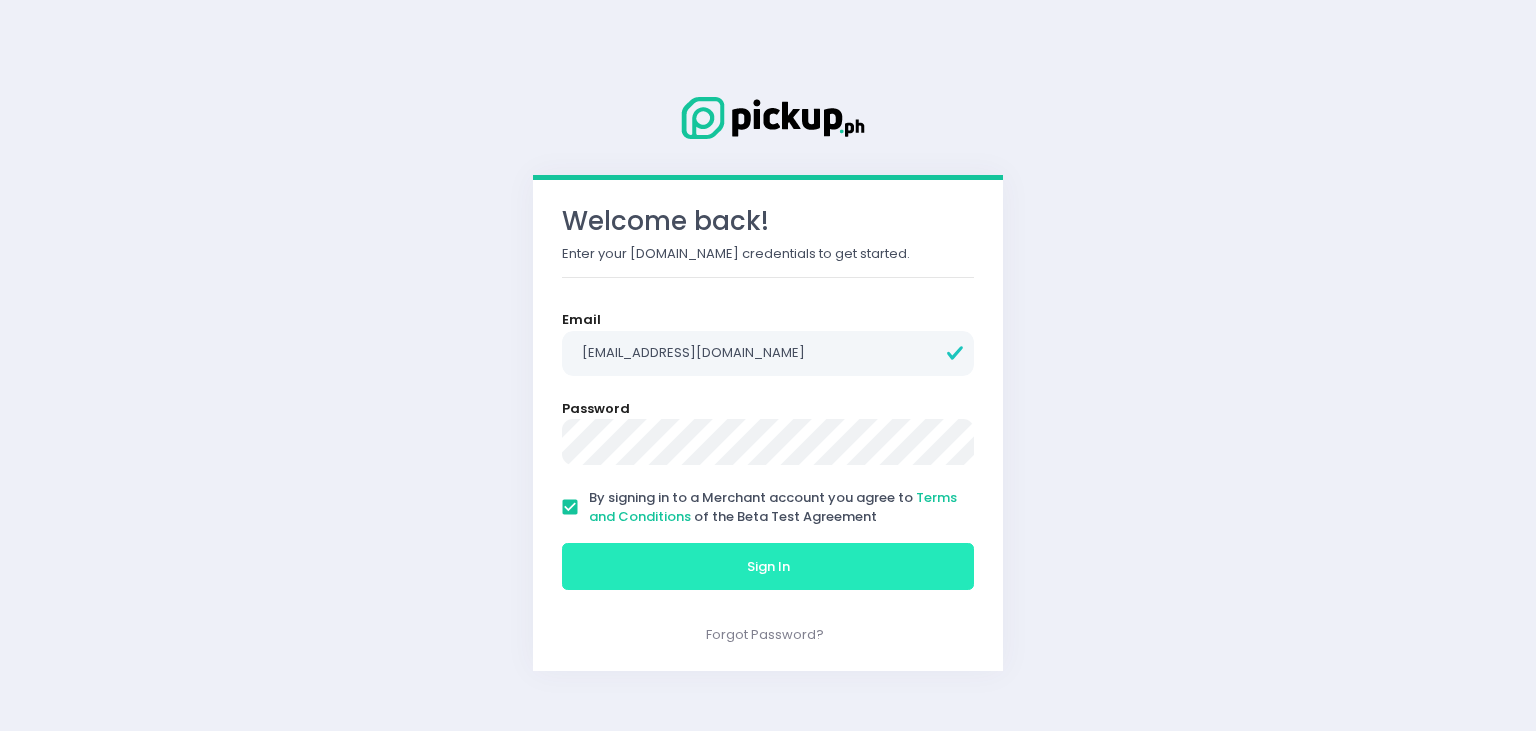 click on "Sign In" at bounding box center [768, 567] 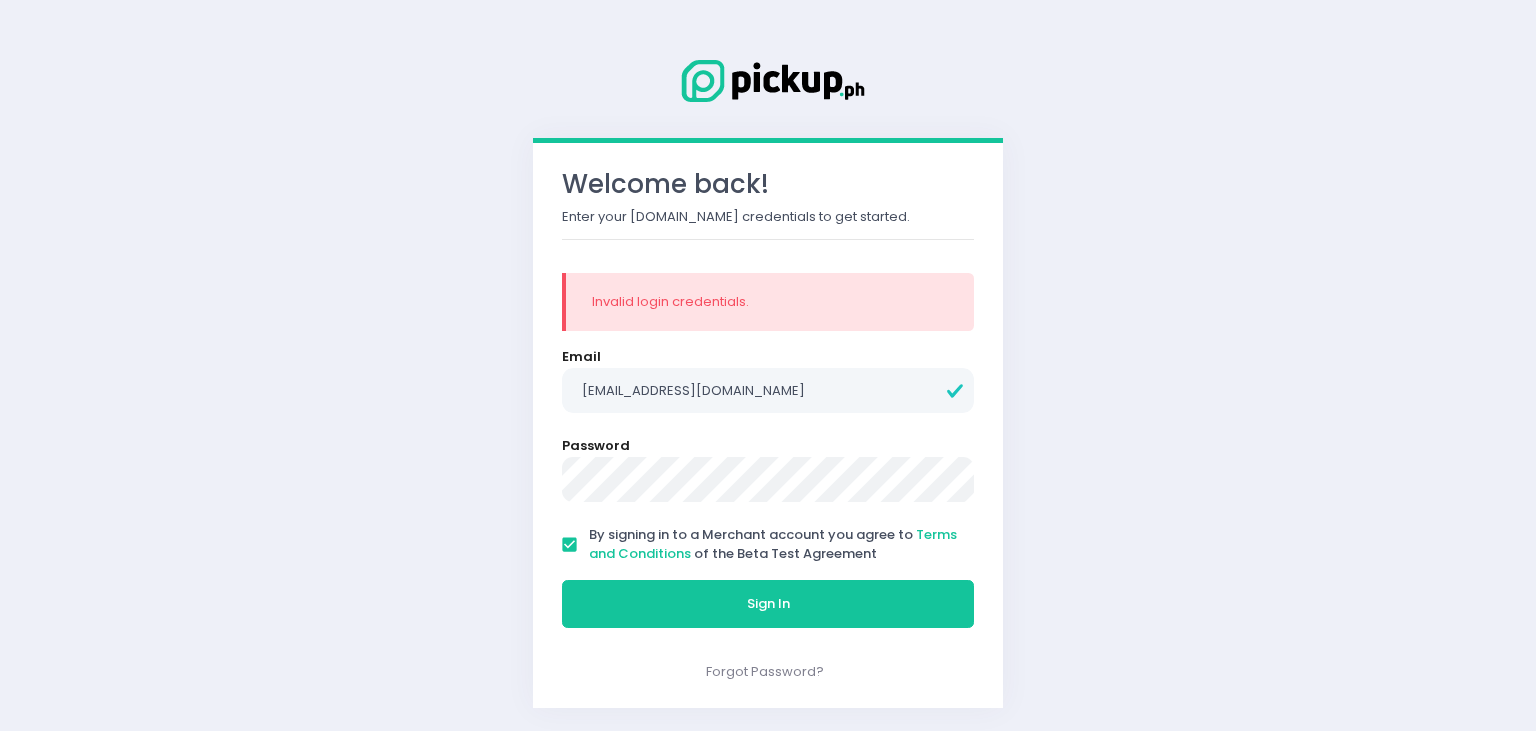 click on "Welcome back!  Enter your [DOMAIN_NAME] credentials to get started. Invalid login credentials.   Email     [EMAIL_ADDRESS][DOMAIN_NAME]   Password       By signing in to a Merchant account you agree to   Terms and Conditions   of the Beta Test Agreement     Sign In Forgot Password?" at bounding box center (768, 365) 